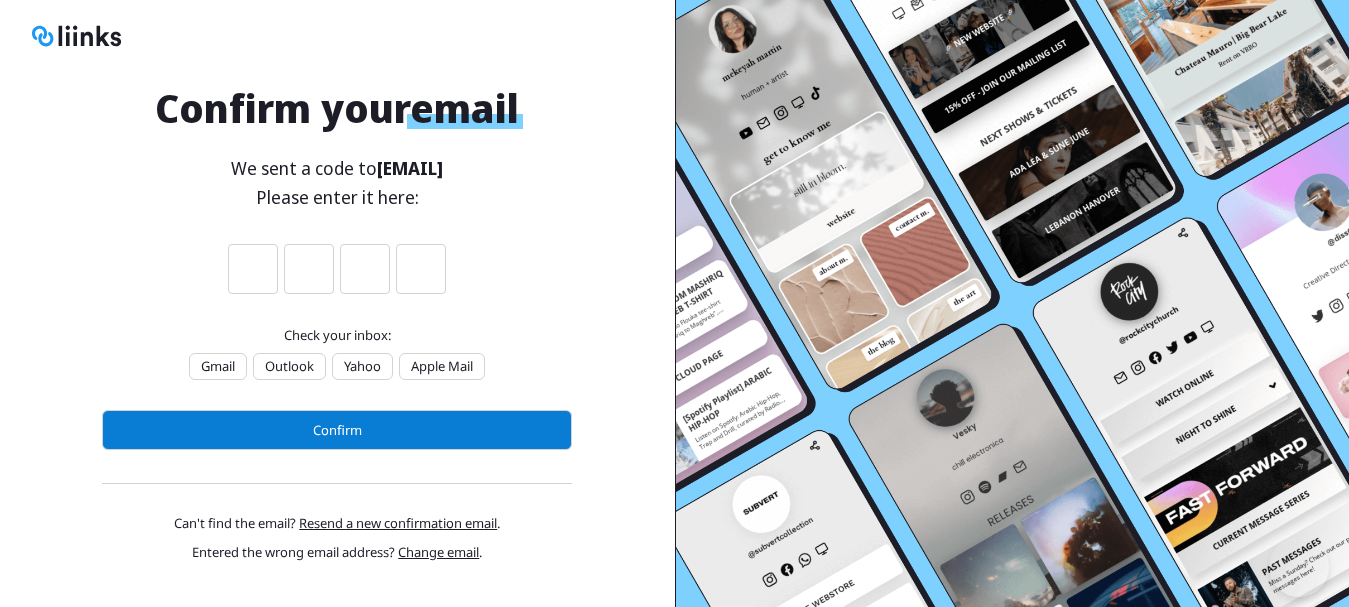 scroll, scrollTop: 0, scrollLeft: 0, axis: both 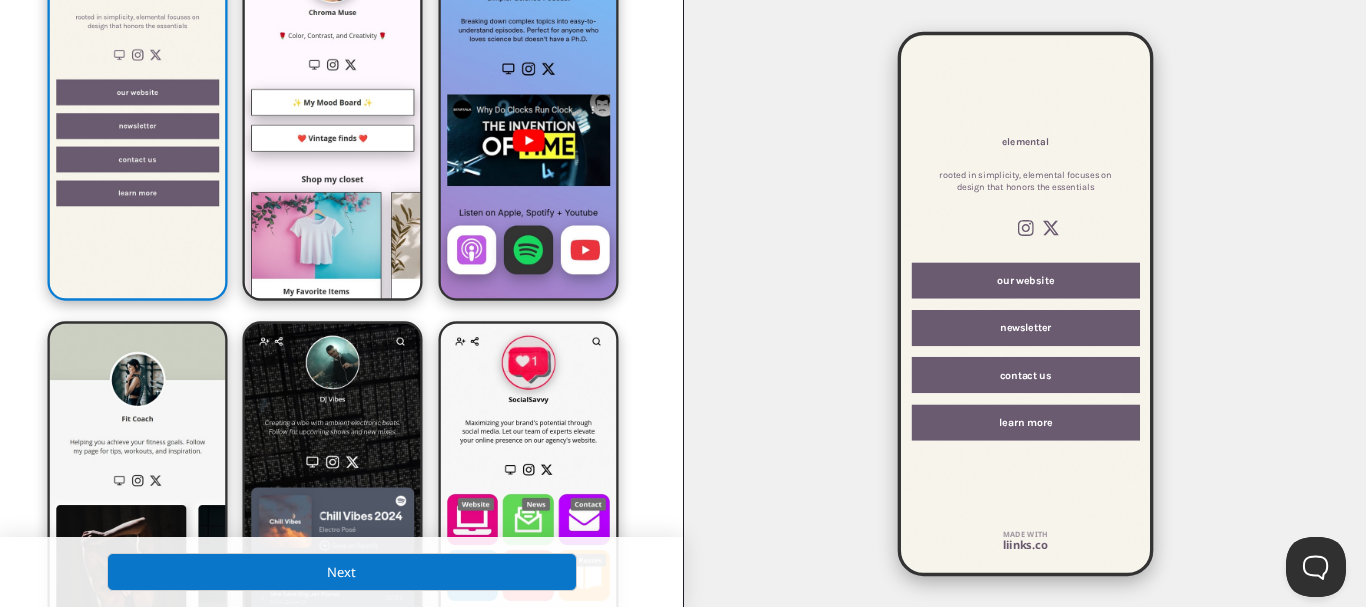 click on "Next" at bounding box center [342, 572] 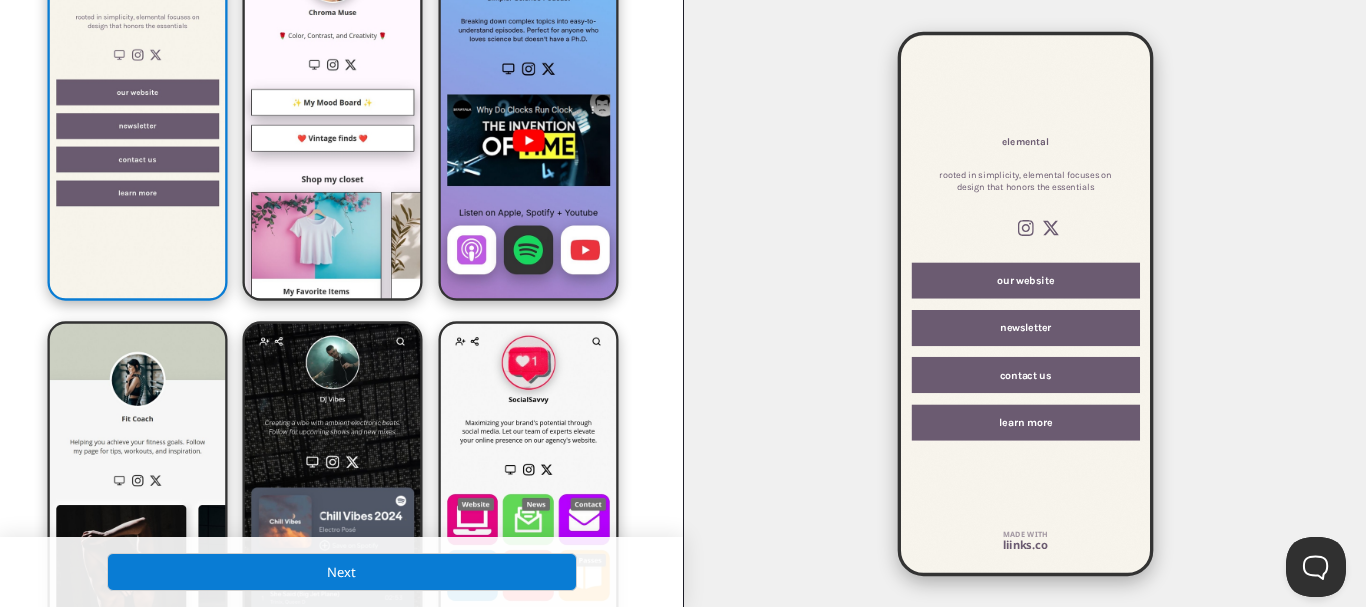 click on "elemental rooted in simplicity, elemental focuses on design that honors the essentials Instagram icon X our website newsletter contact us learn more Made with   liinks.co" at bounding box center [1025, 303] 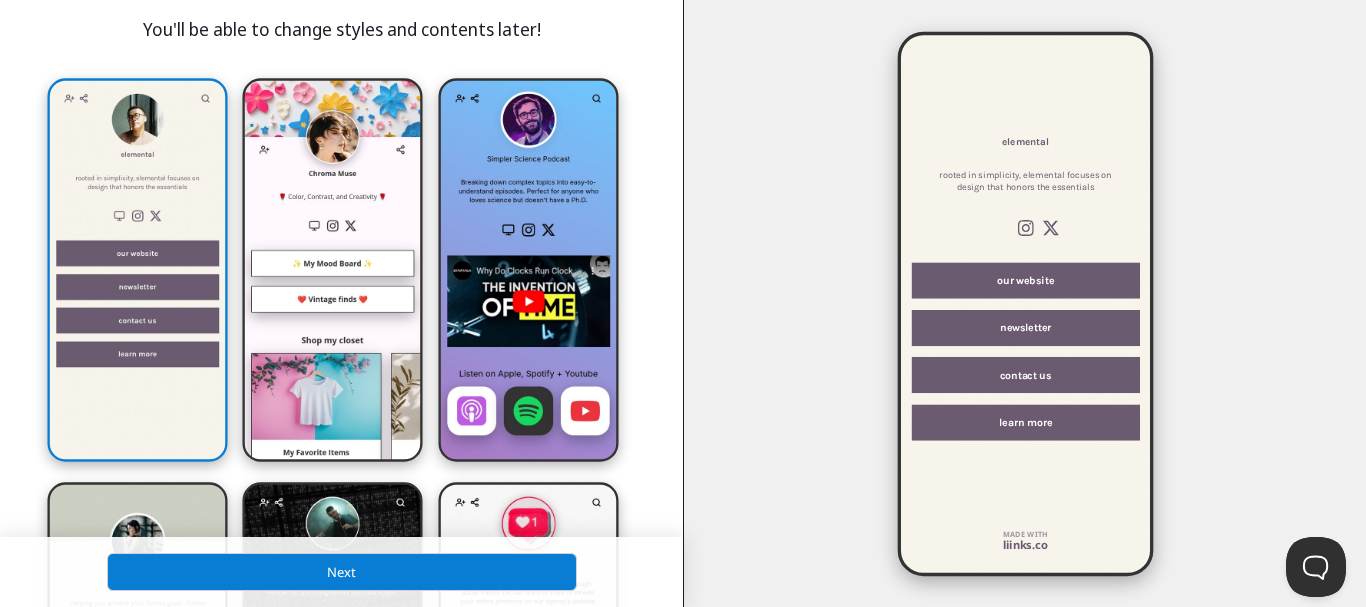 scroll, scrollTop: 0, scrollLeft: 0, axis: both 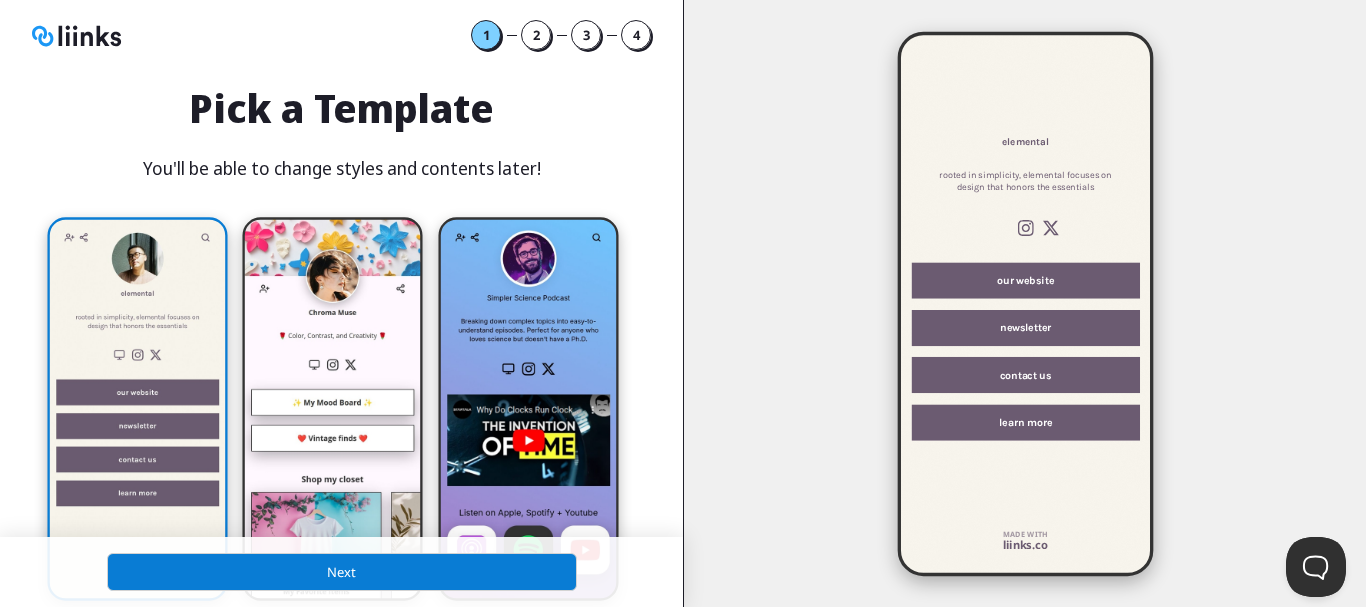 click on "Next" at bounding box center [342, 572] 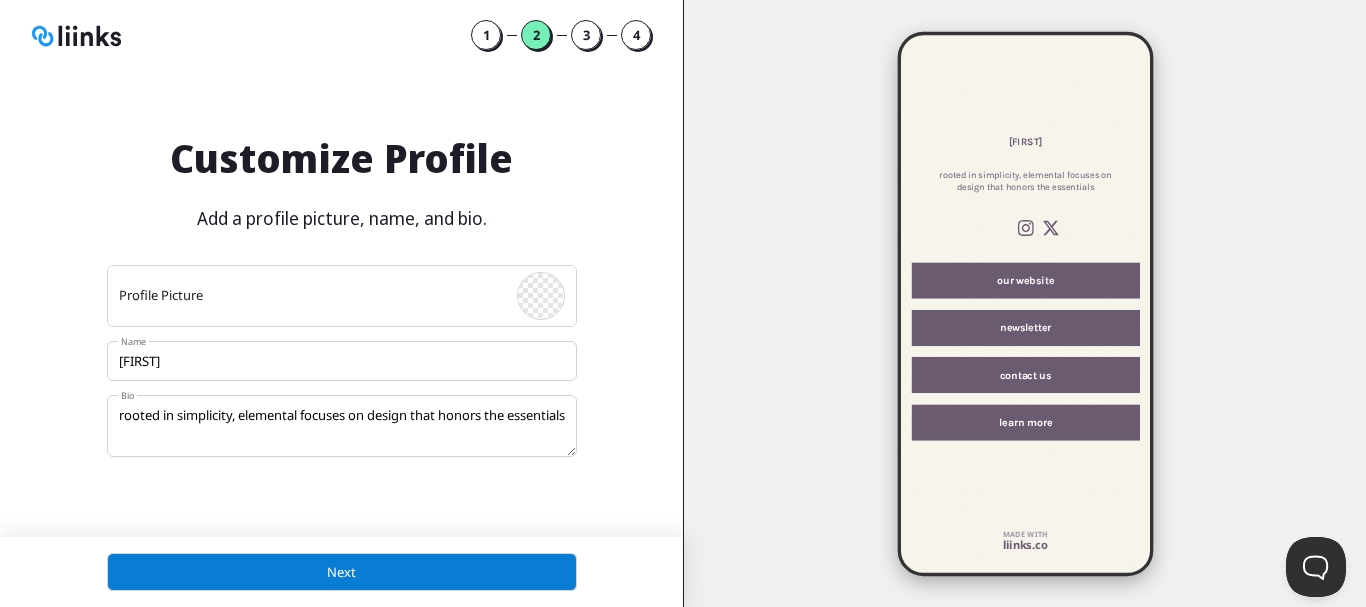 scroll, scrollTop: 10, scrollLeft: 10, axis: both 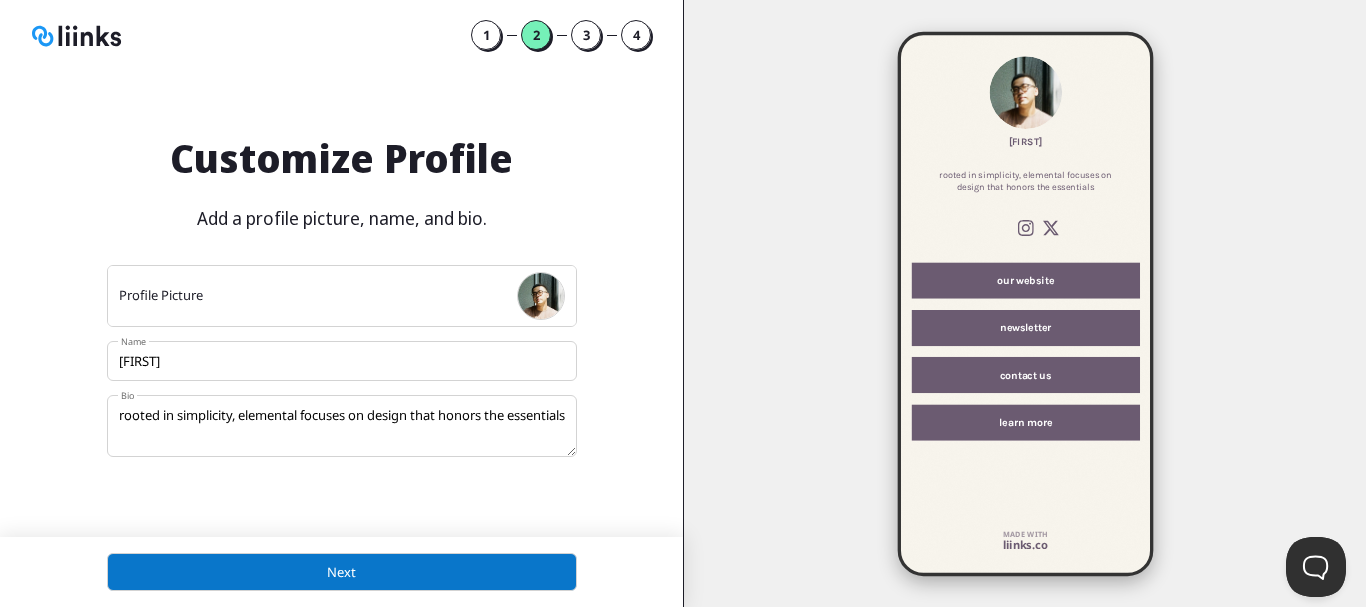 click on "Next" at bounding box center (342, 572) 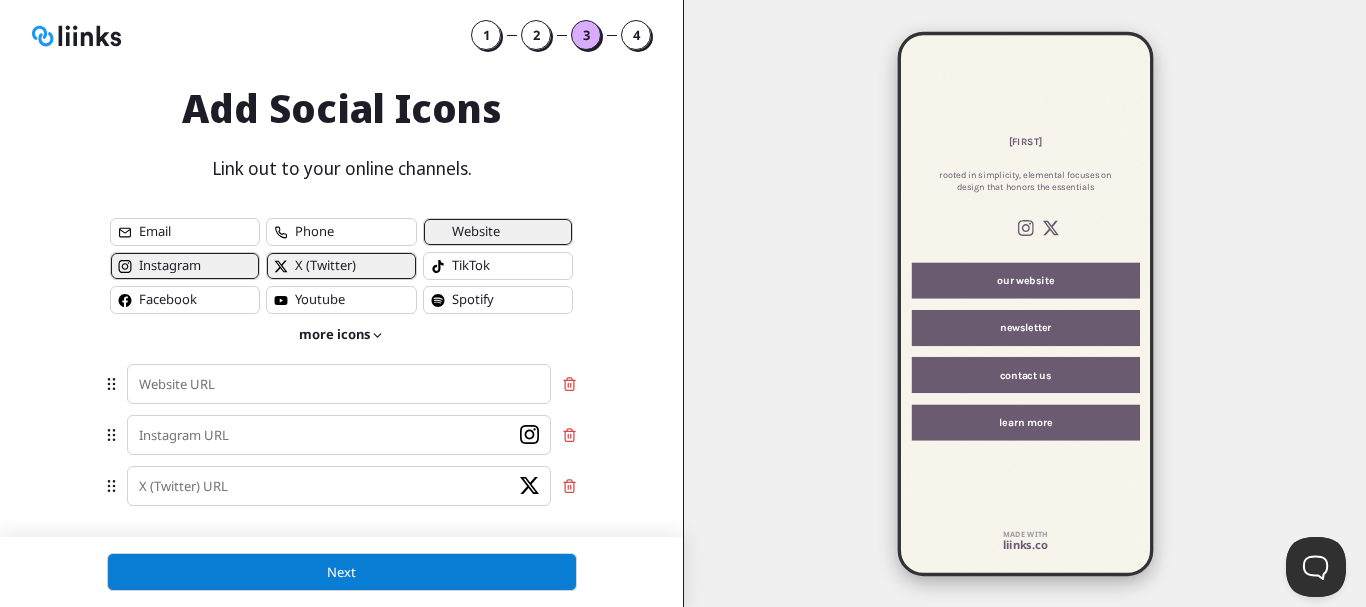 scroll, scrollTop: 10, scrollLeft: 10, axis: both 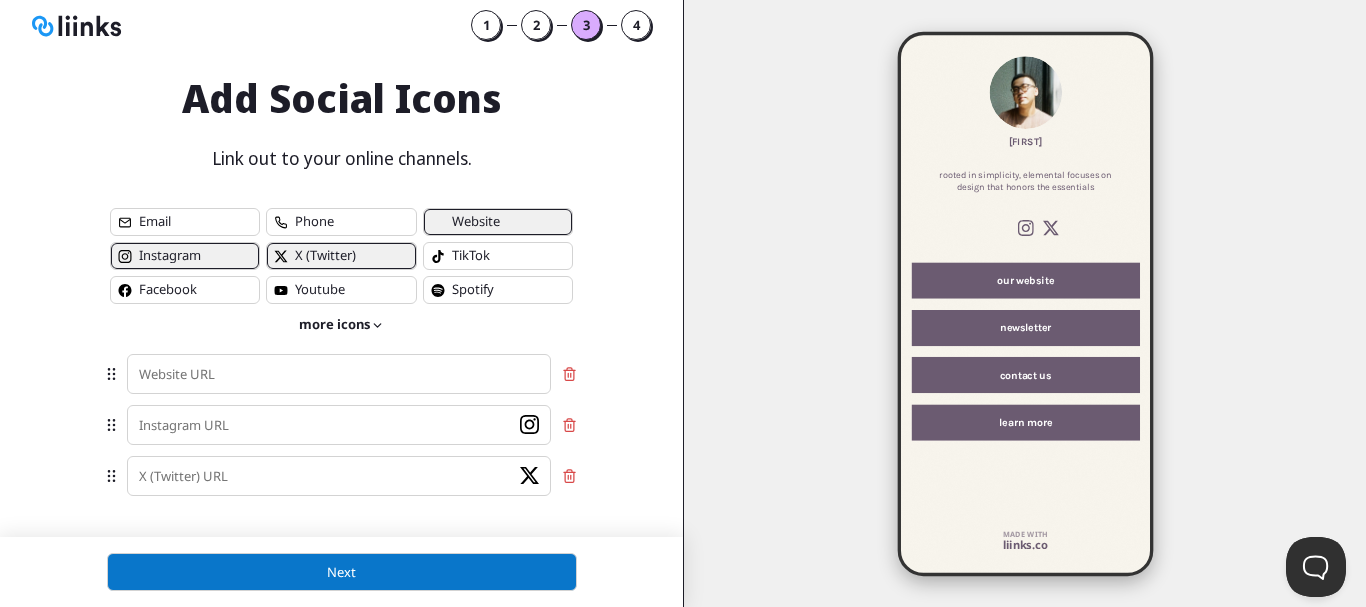 click on "Next" at bounding box center (342, 572) 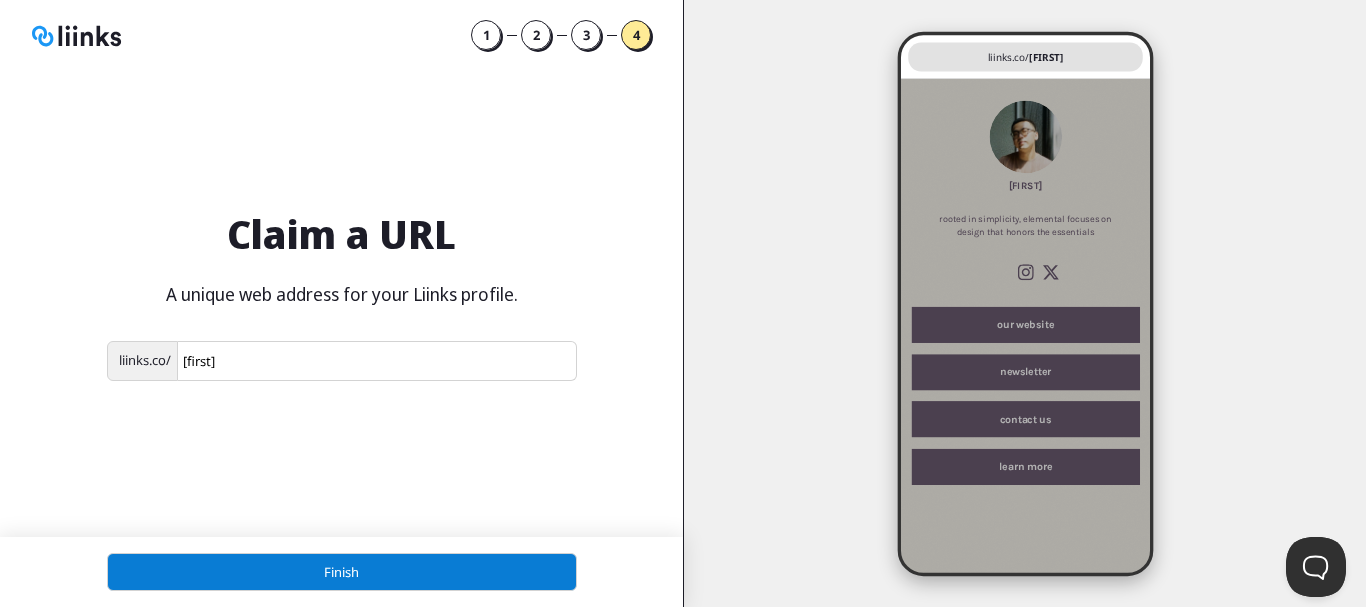 scroll, scrollTop: 10, scrollLeft: 10, axis: both 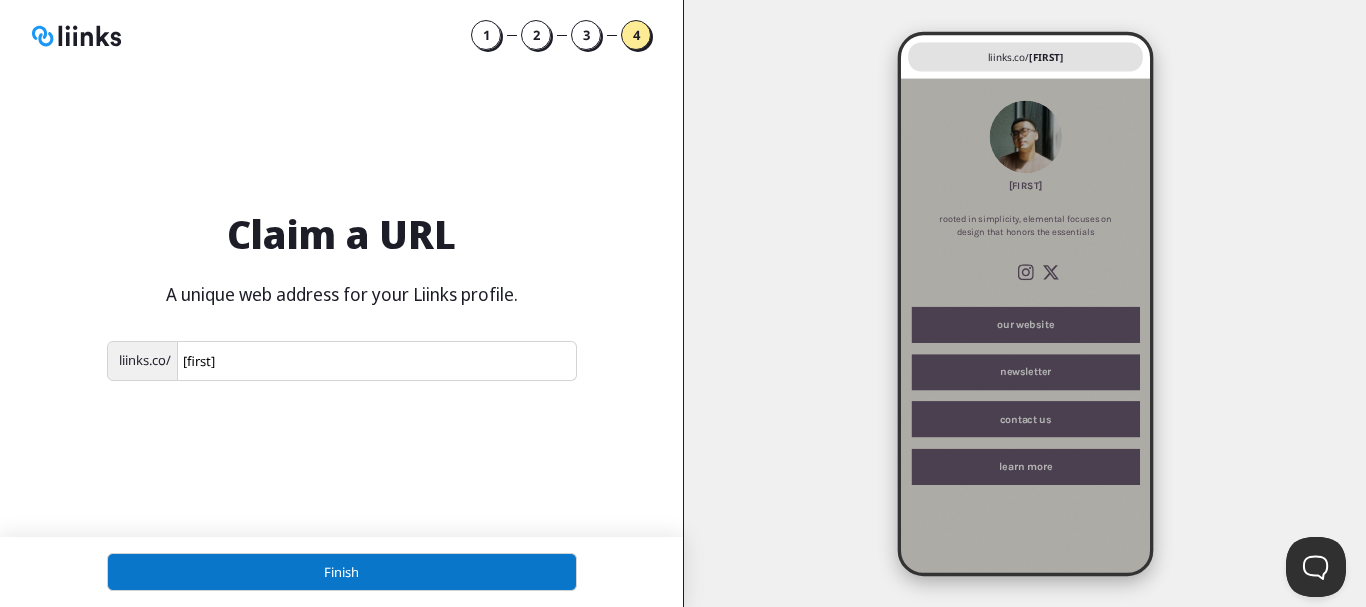 click on "Finish" at bounding box center (342, 572) 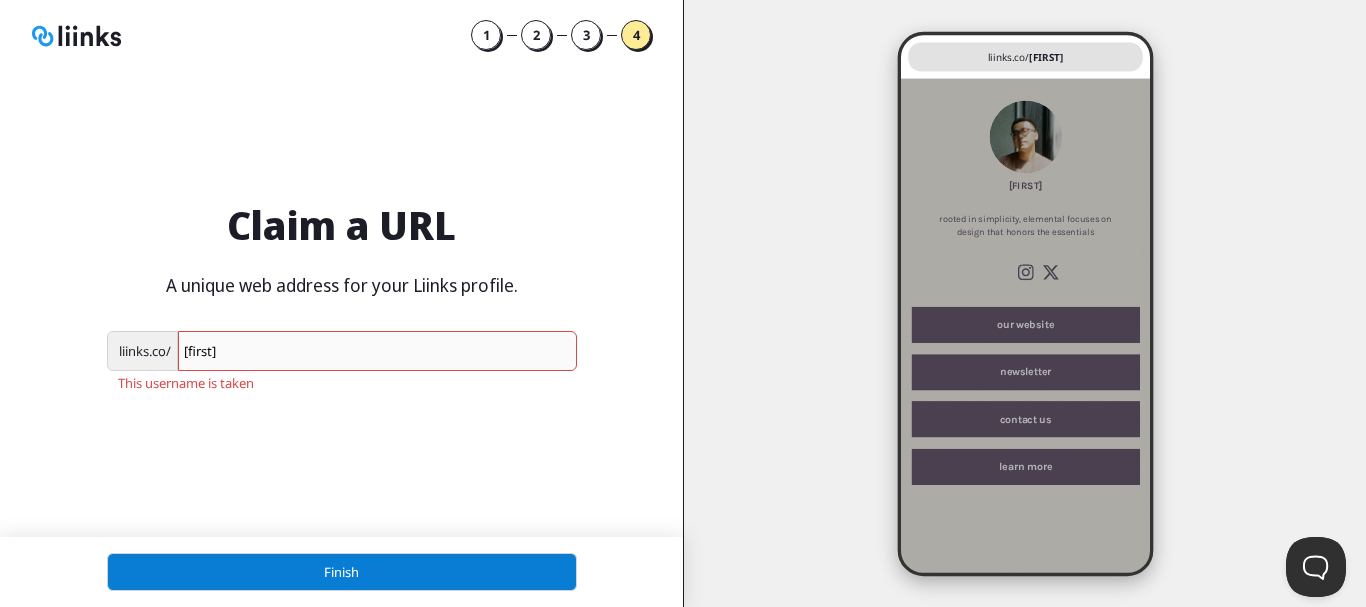 click on "[FIRST]" at bounding box center [377, 351] 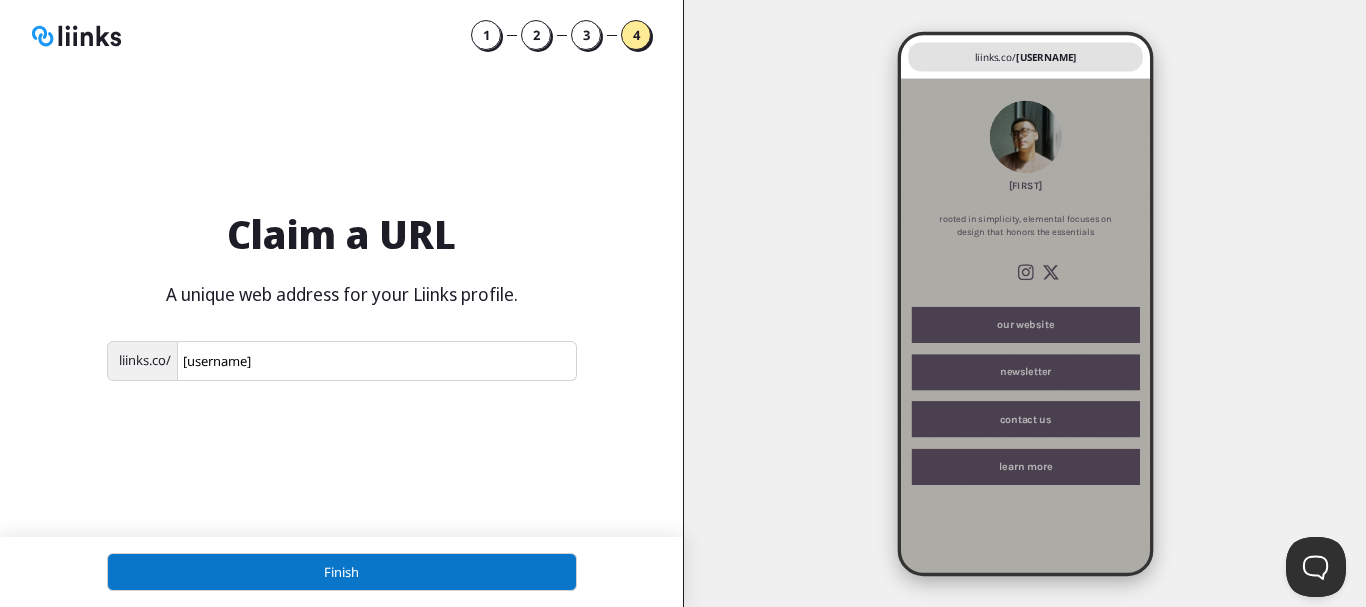 type on "[USERNAME]" 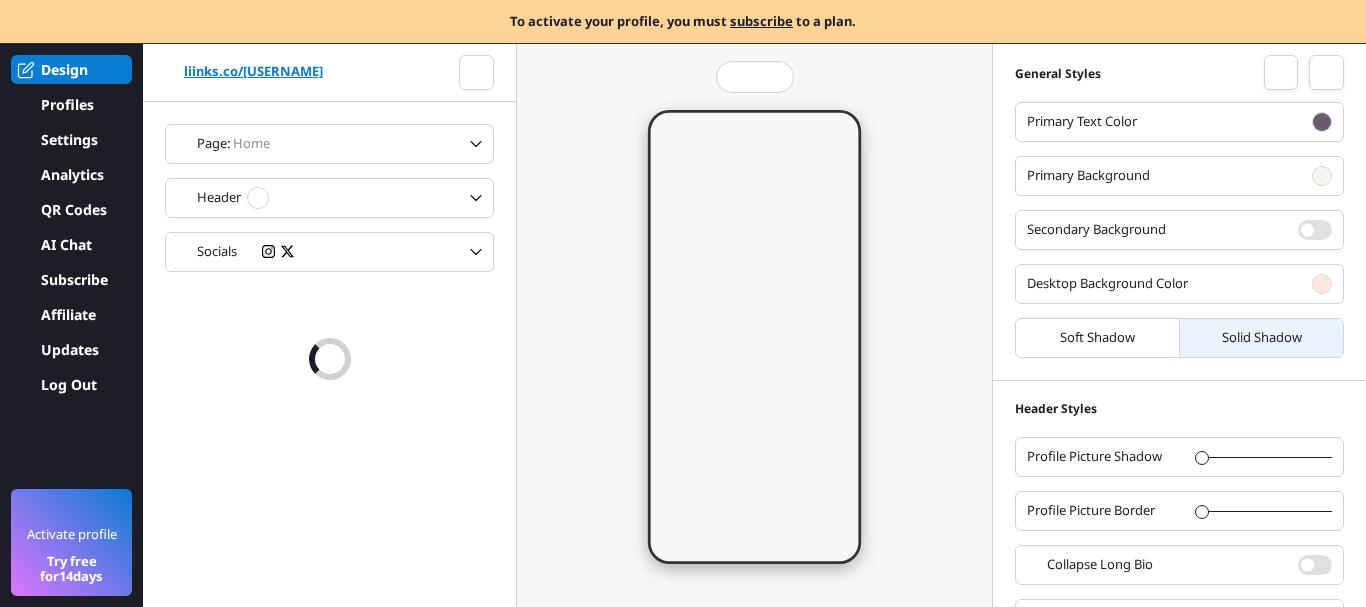 click at bounding box center (329, 359) 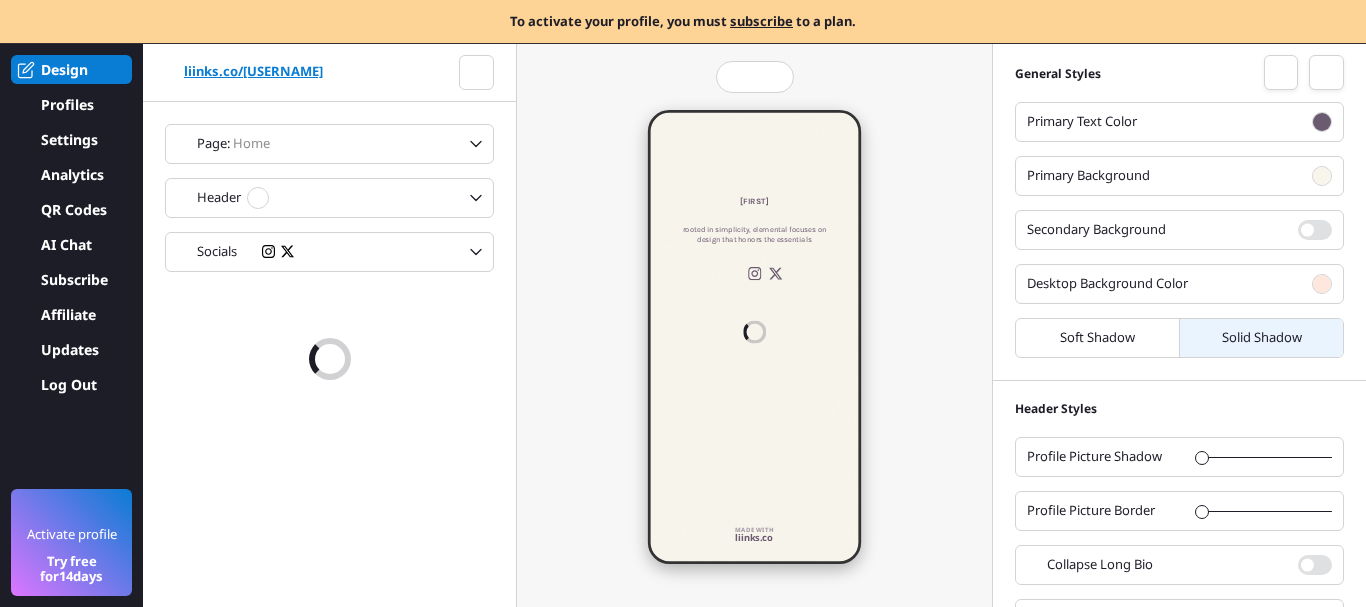 click at bounding box center (329, 359) 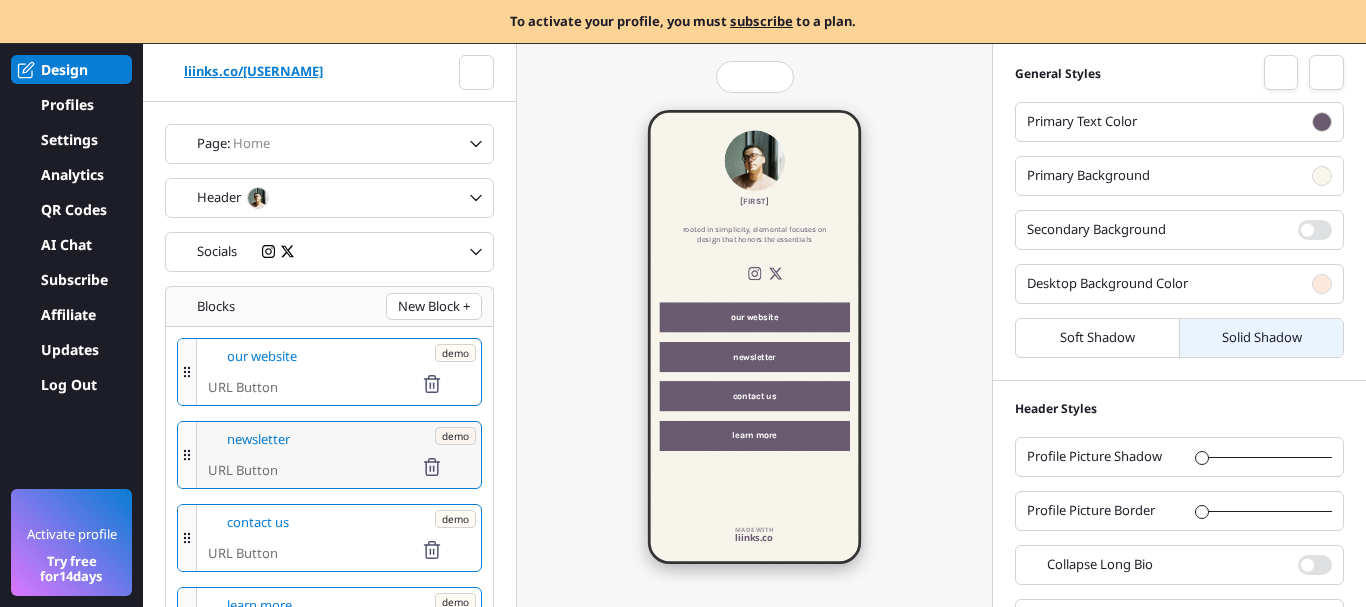 scroll, scrollTop: 10, scrollLeft: 10, axis: both 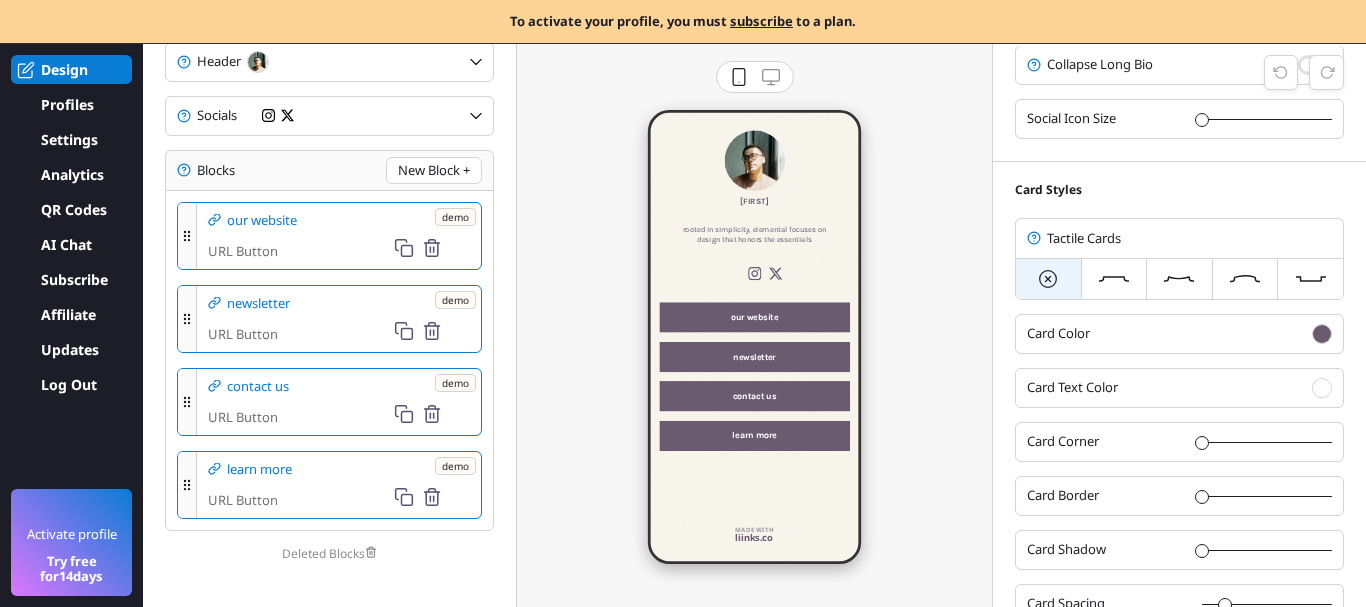 click on "our website" at bounding box center (754, 317) 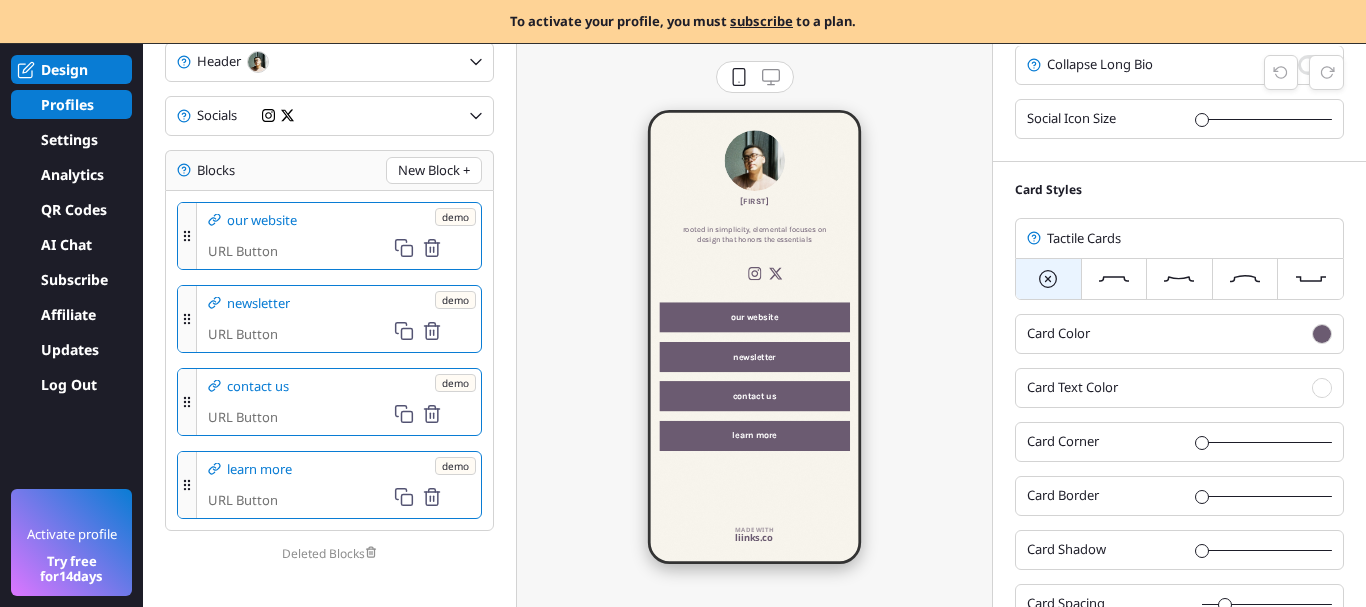 click on "Profiles" at bounding box center [64, 70] 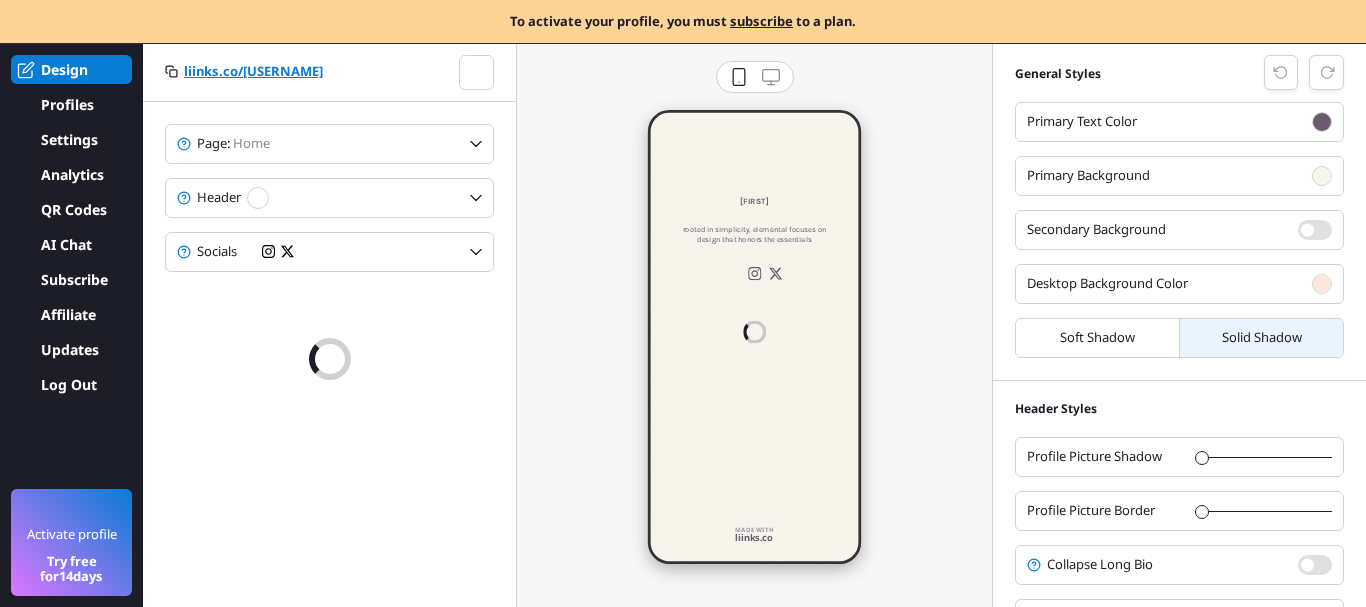 scroll, scrollTop: 10, scrollLeft: 10, axis: both 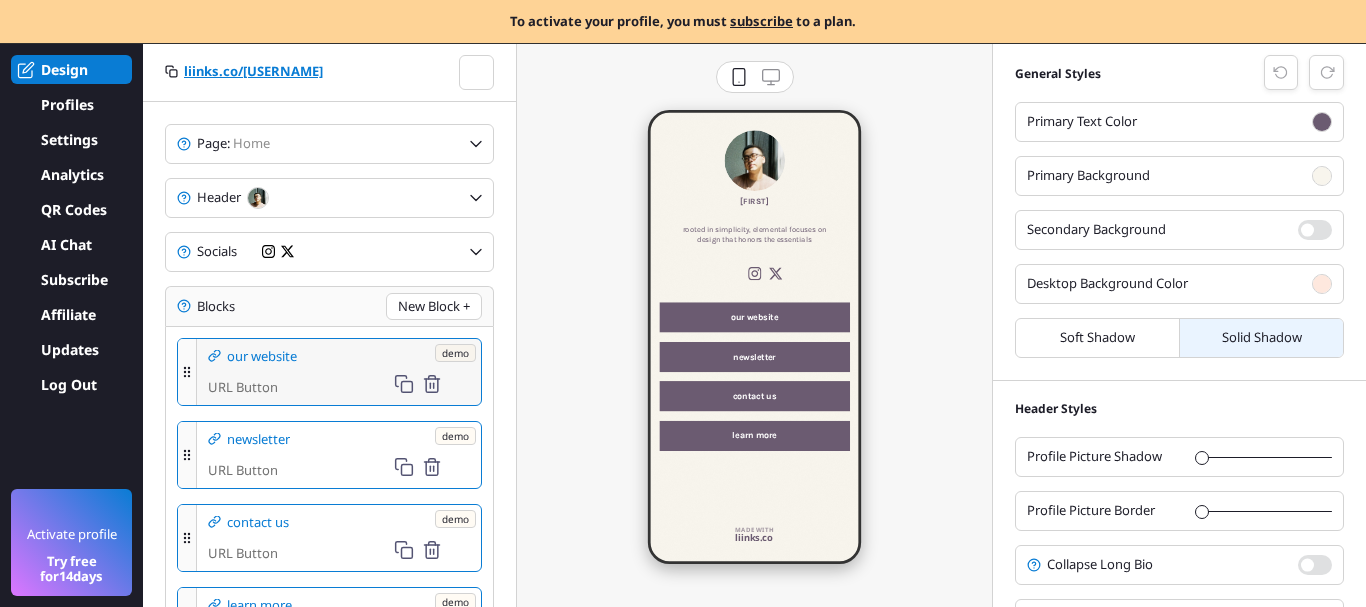 click on "URL Button" at bounding box center (339, 384) 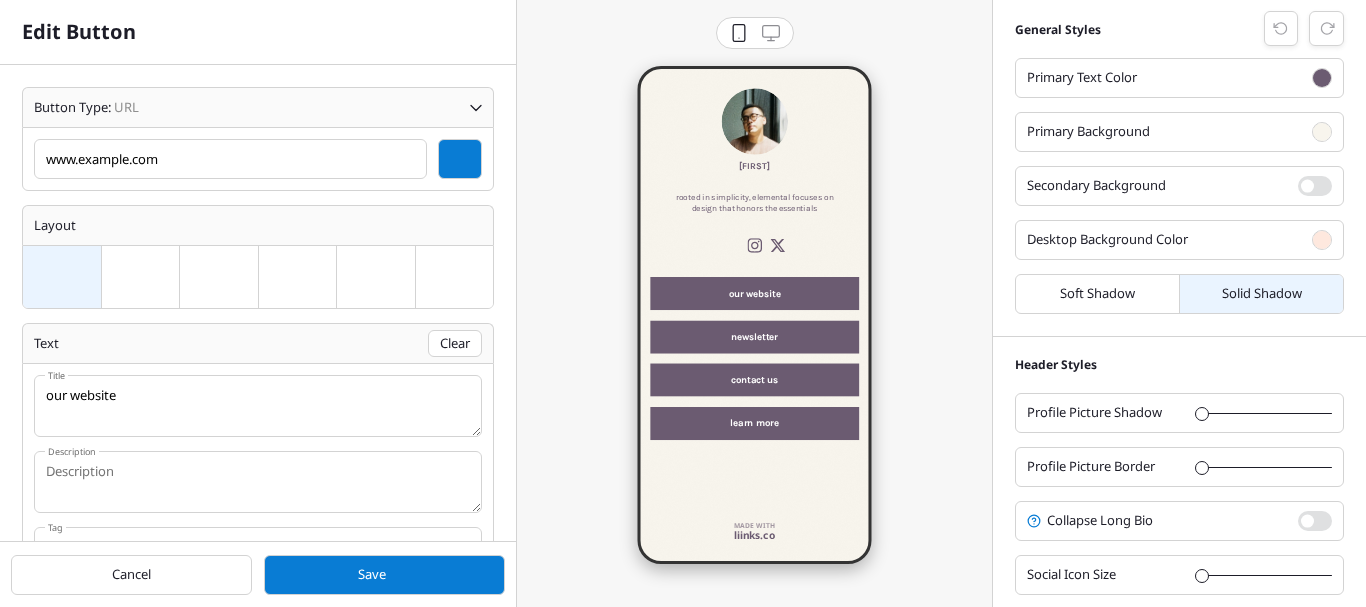 scroll, scrollTop: 10, scrollLeft: 10, axis: both 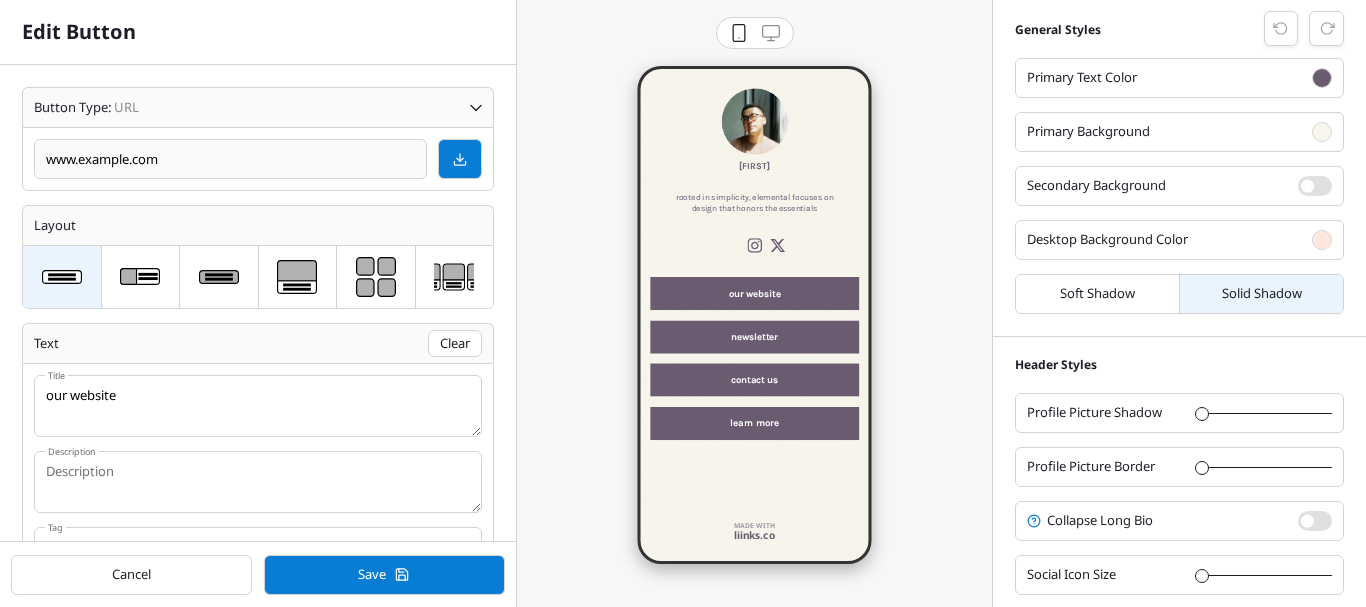 click on "www.example.com" at bounding box center (230, 159) 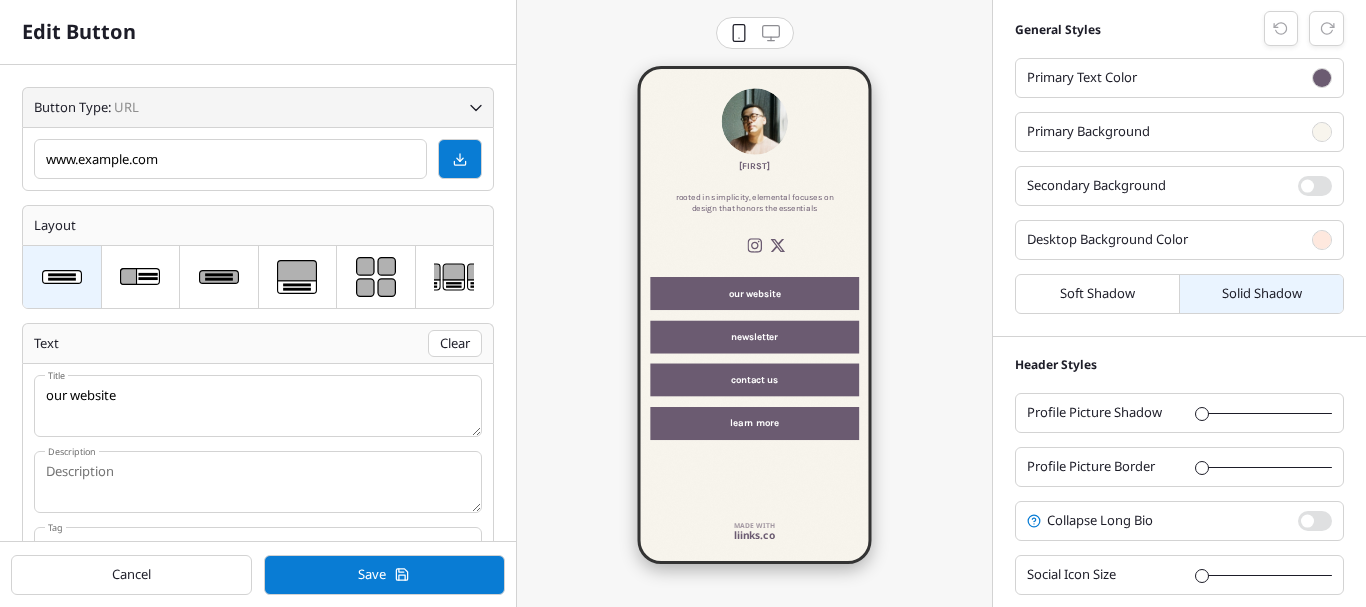 click on "URL Email File Download Image" at bounding box center [258, 107] 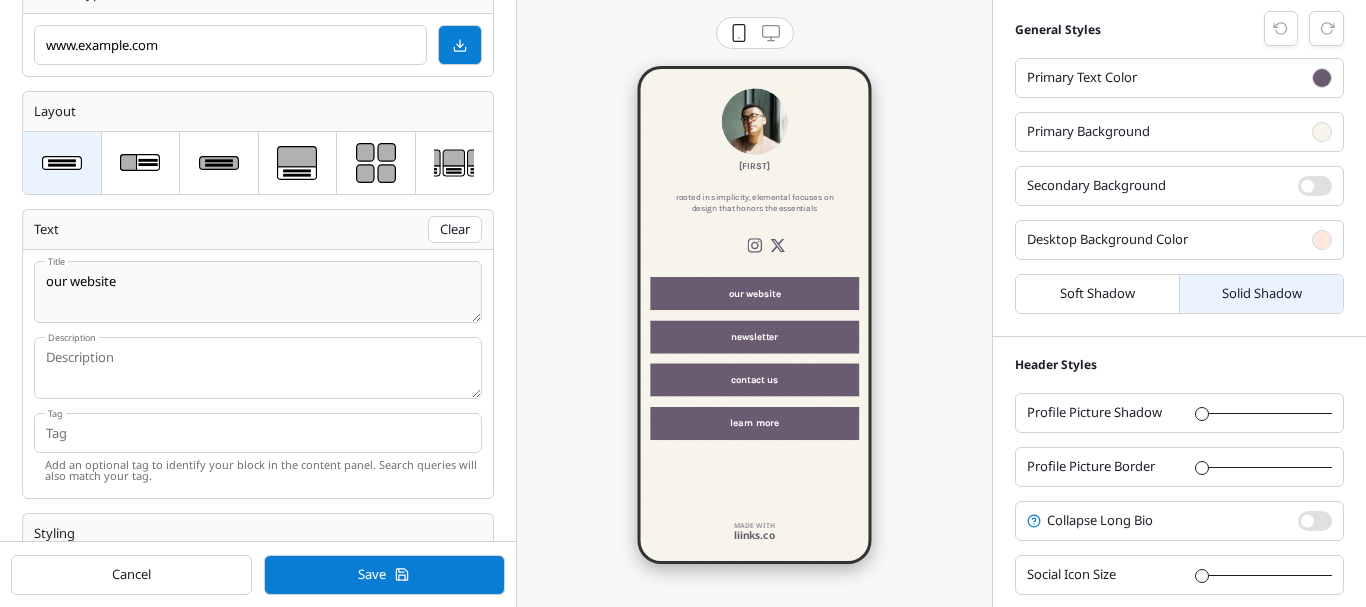 scroll, scrollTop: 100, scrollLeft: 0, axis: vertical 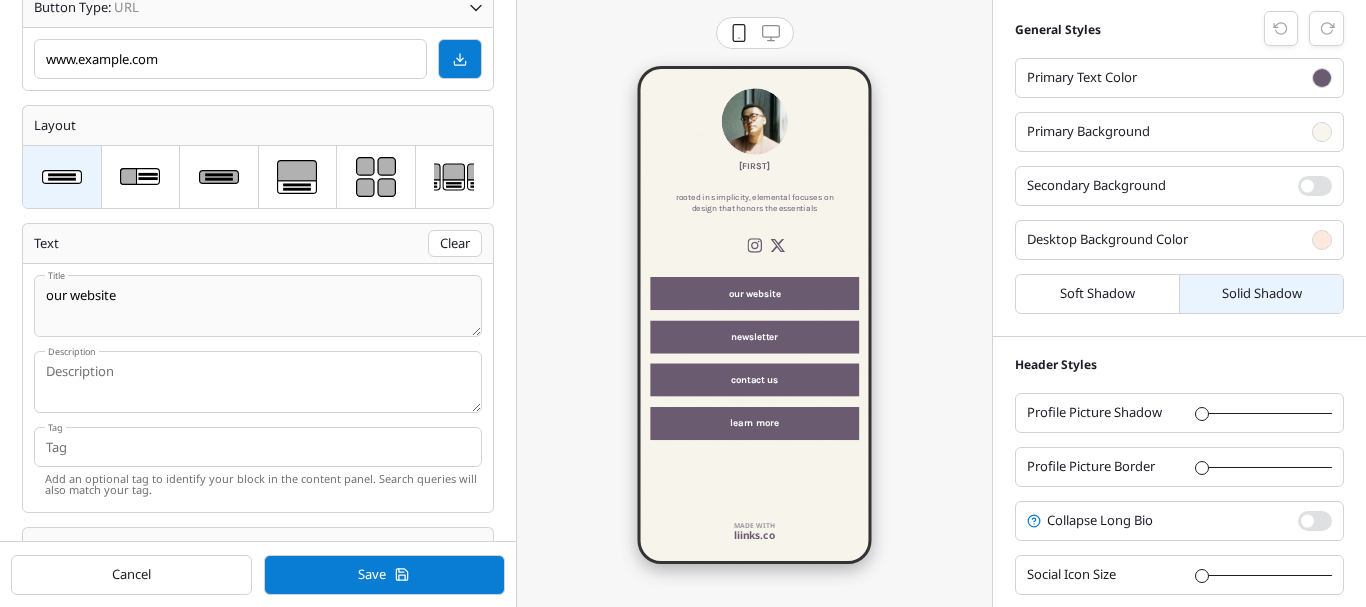 click on "our website" at bounding box center (258, 306) 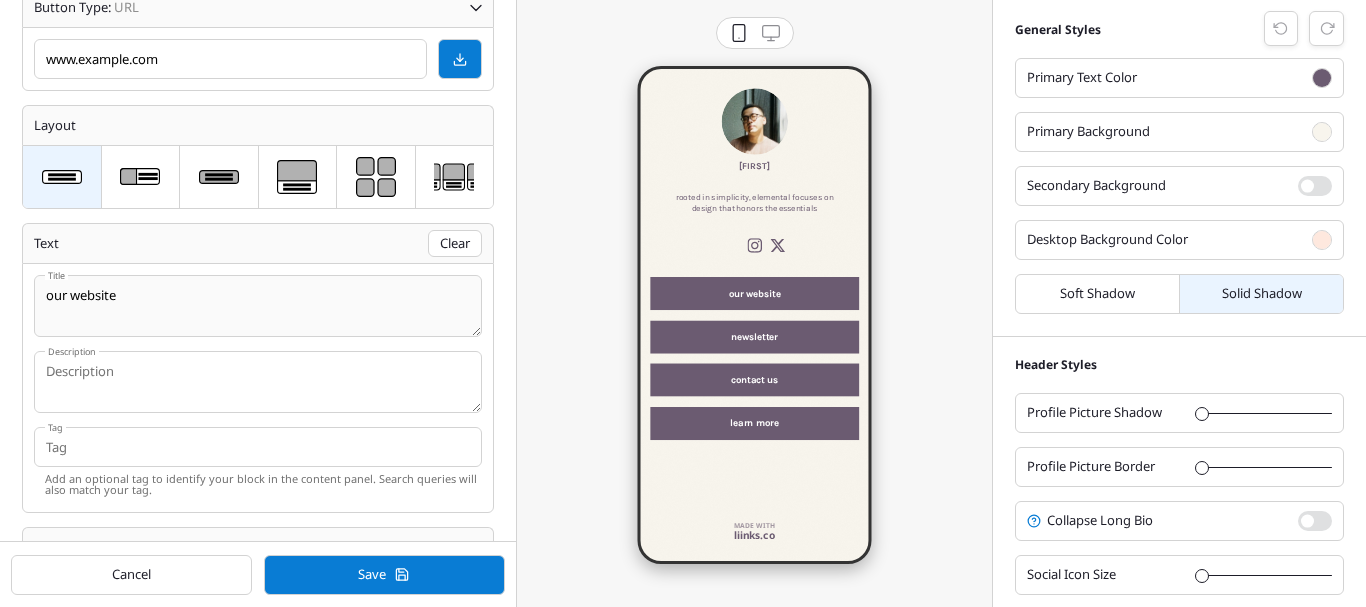 paste on "https://bestshopeusa.com/product/buy-github-accounts/" 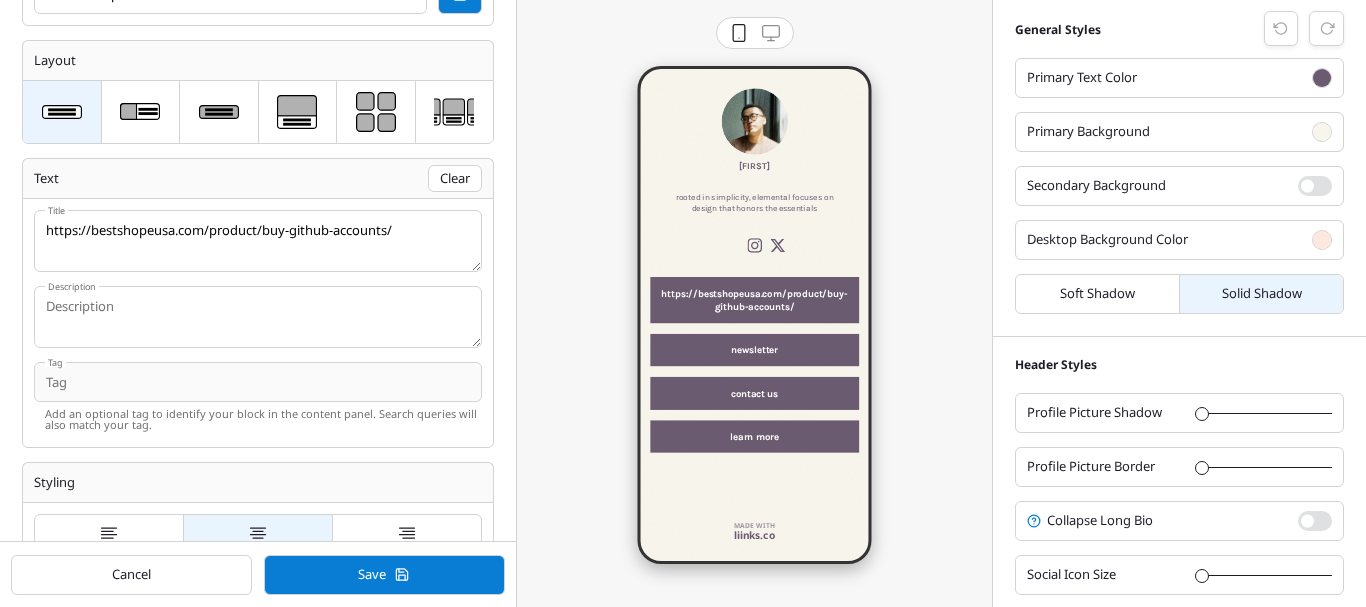 scroll, scrollTop: 200, scrollLeft: 0, axis: vertical 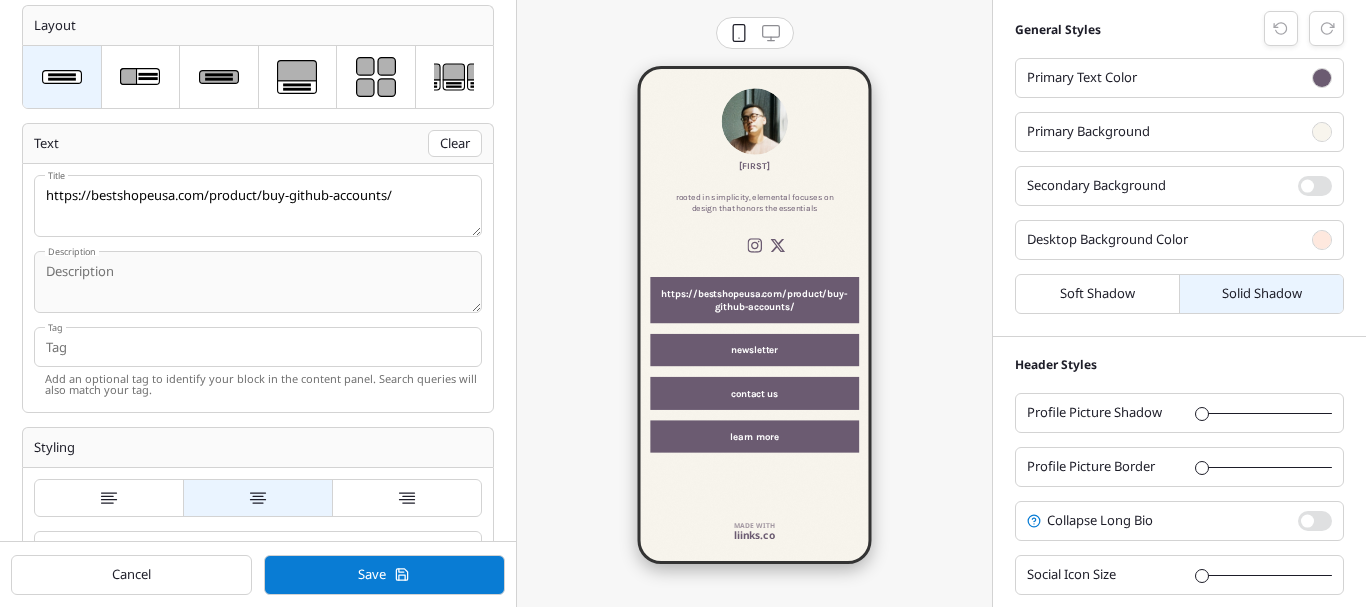 type on "https://bestshopeusa.com/product/buy-github-accounts/" 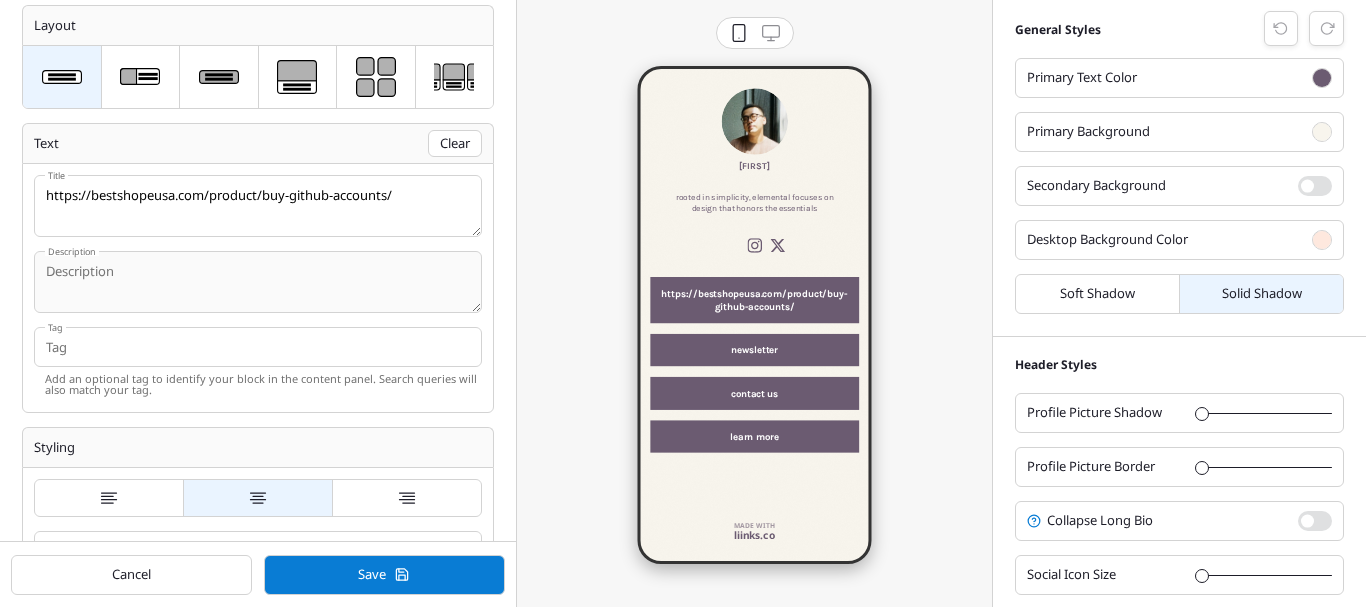 paste on "Contact Us / 24 Hours Reply
Taligram : @bestshopeusa
WhatsApp: +15552975367
Email: bestshopeusa@example.com" 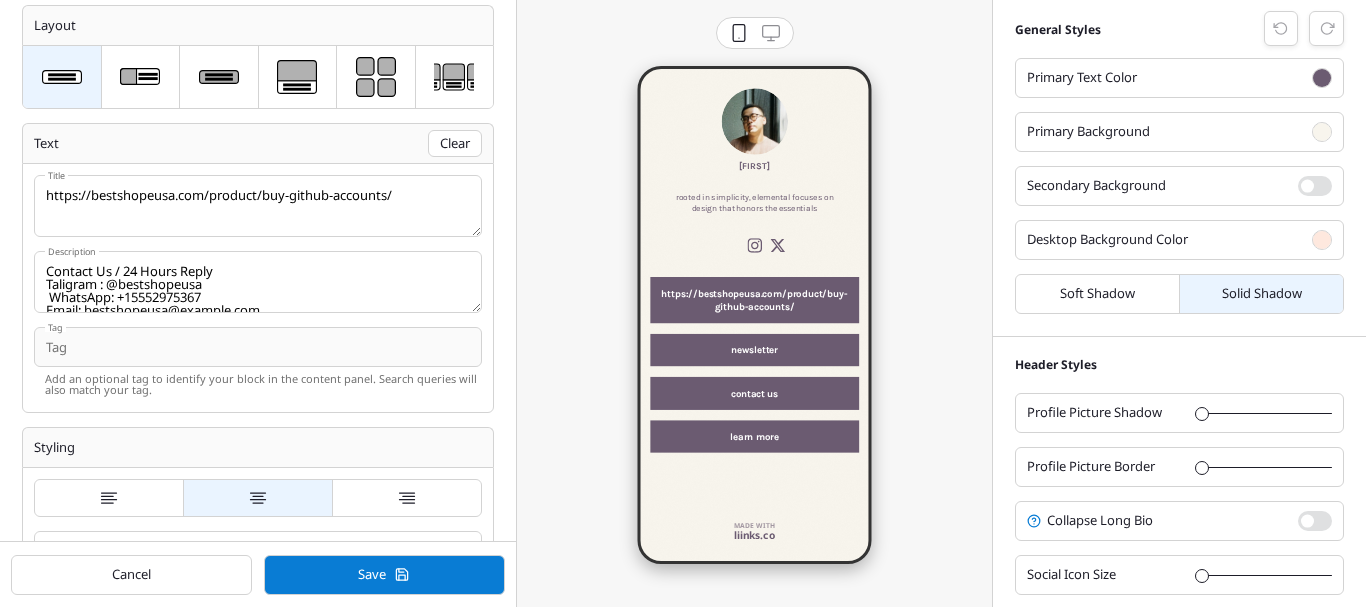scroll, scrollTop: 20, scrollLeft: 0, axis: vertical 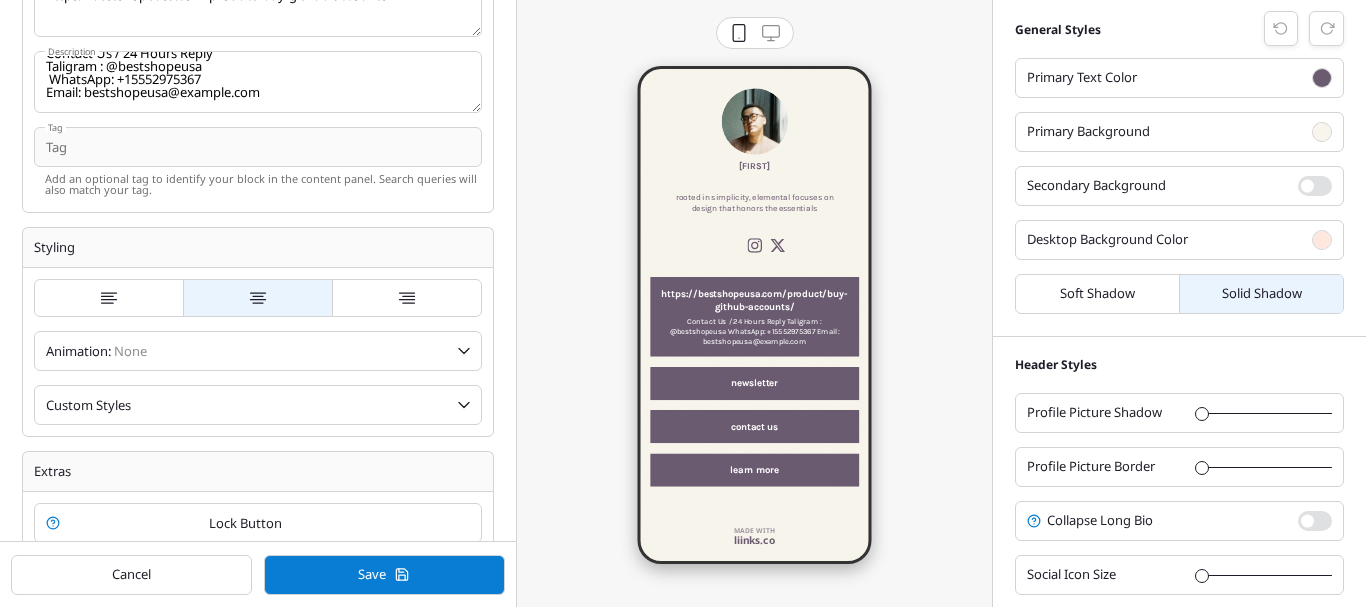 type on "Contact Us / 24 Hours Reply
Taligram : @bestshopeusa
WhatsApp: +15552975367
Email: bestshopeusa@example.com" 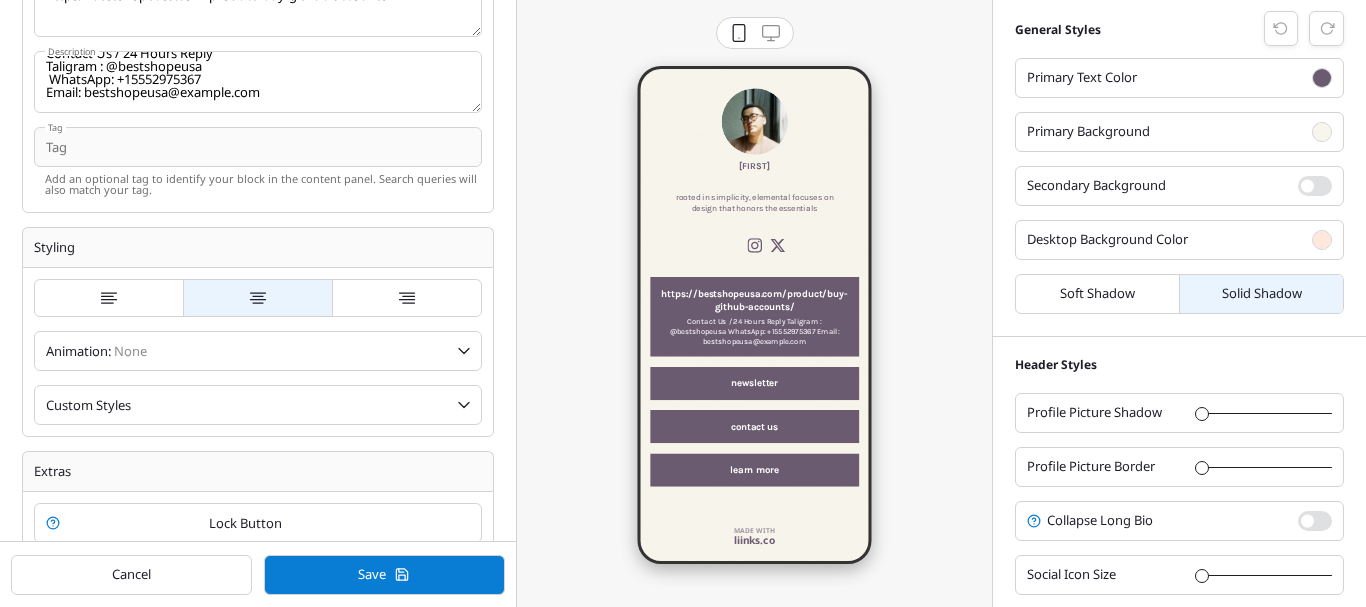 paste on "https://bestshopeusa.com/product/buy-github-accounts/" 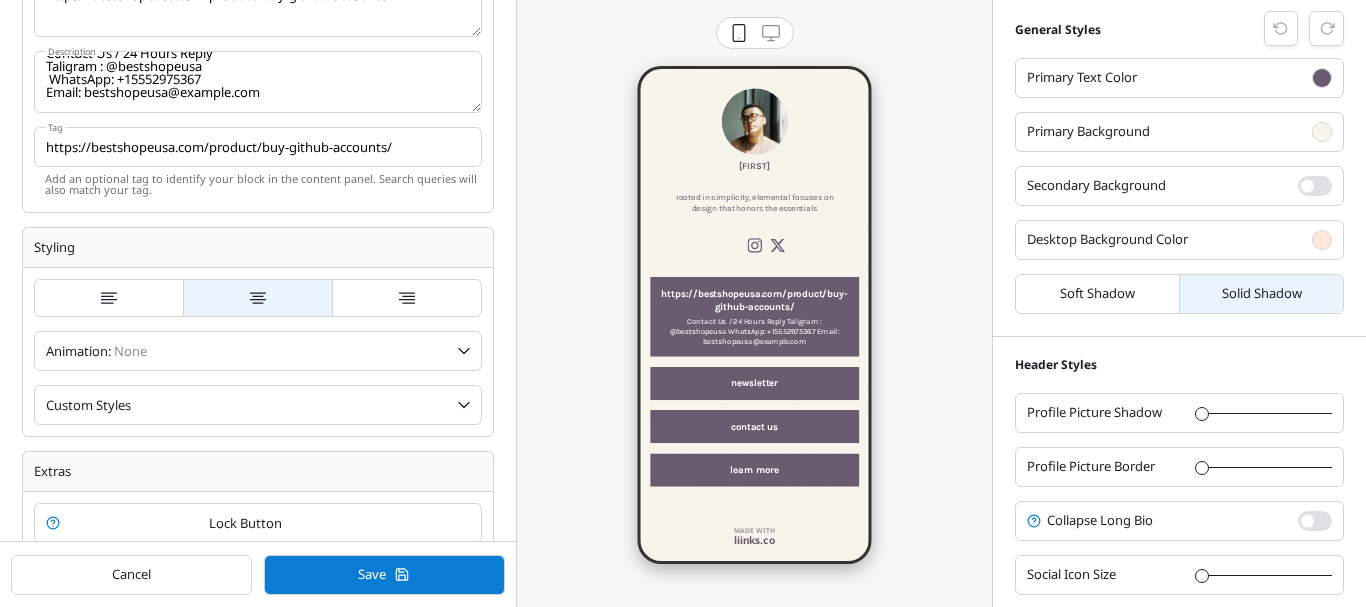 drag, startPoint x: 207, startPoint y: 146, endPoint x: 540, endPoint y: 125, distance: 333.6615 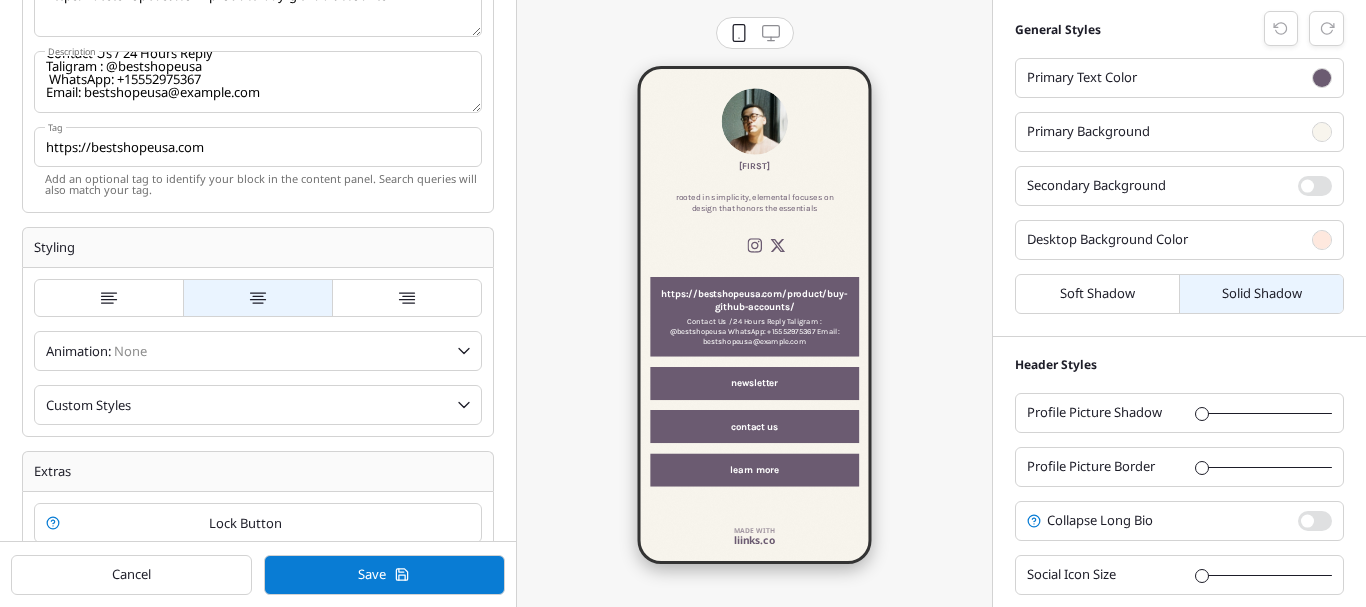 scroll, scrollTop: 464, scrollLeft: 0, axis: vertical 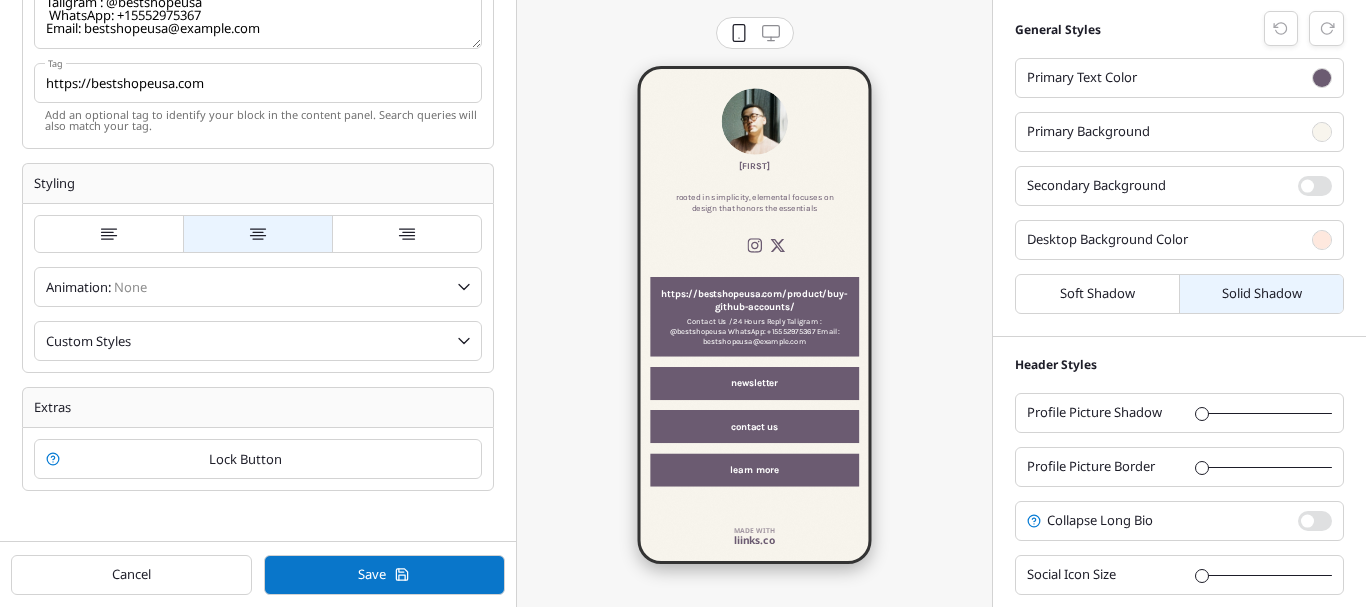 type on "https://bestshopeusa.com" 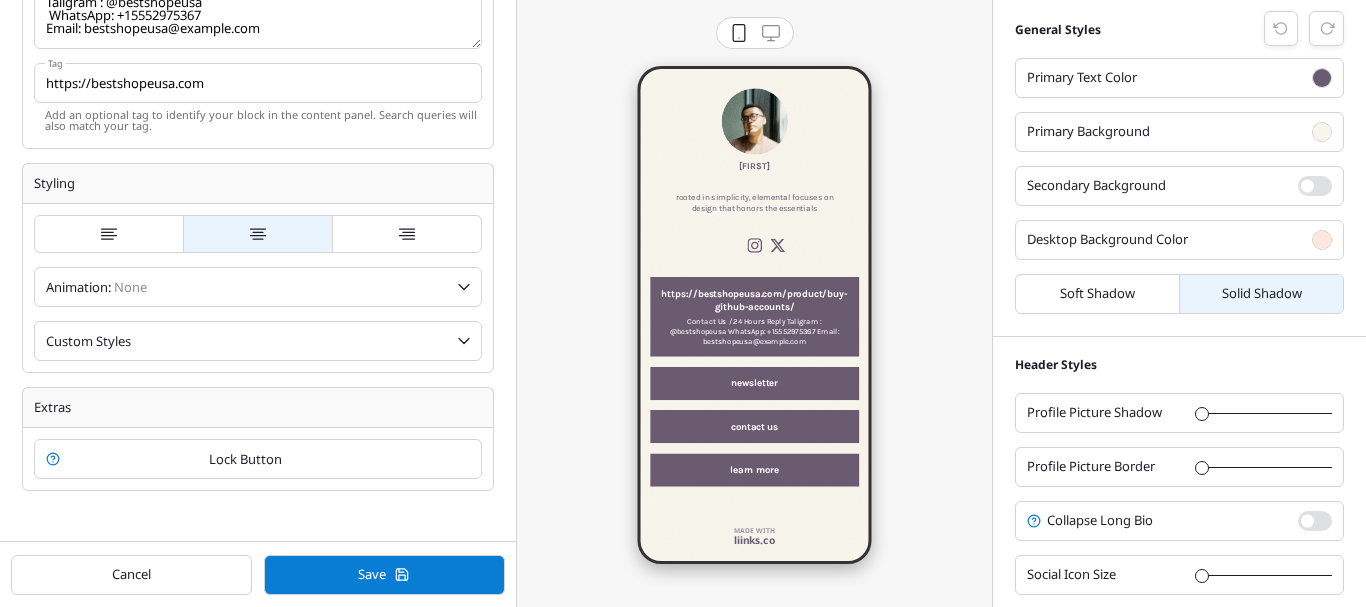 drag, startPoint x: 360, startPoint y: 581, endPoint x: 373, endPoint y: 564, distance: 21.400934 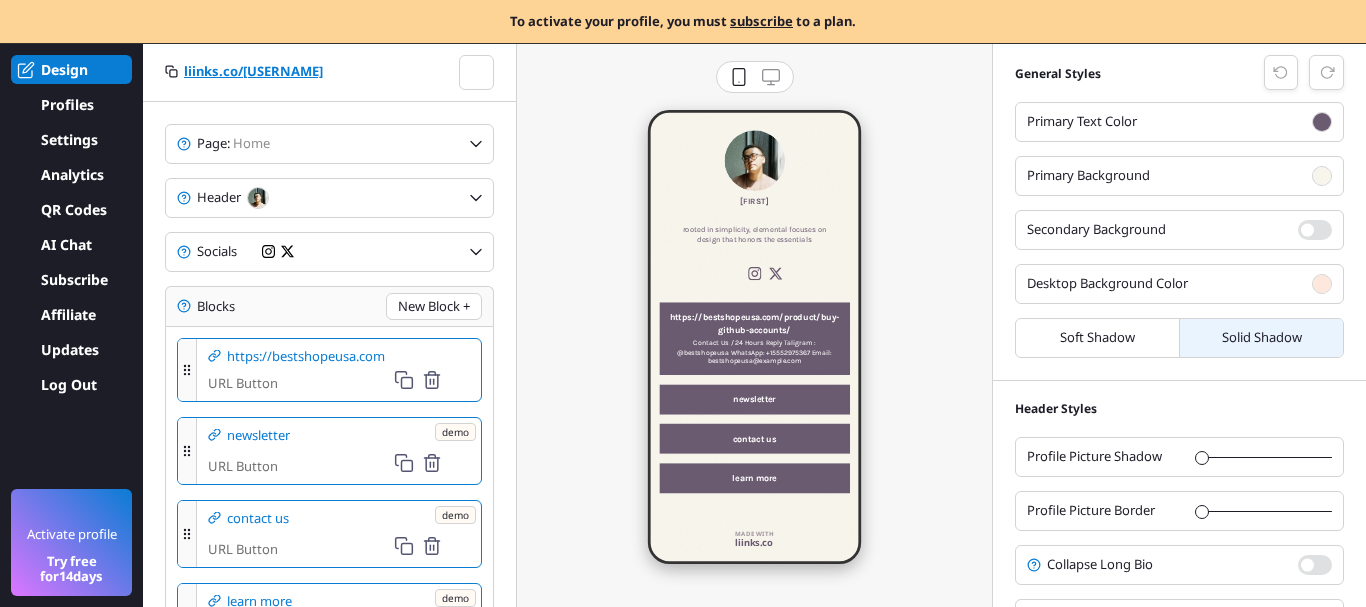 scroll, scrollTop: 488, scrollLeft: 466, axis: both 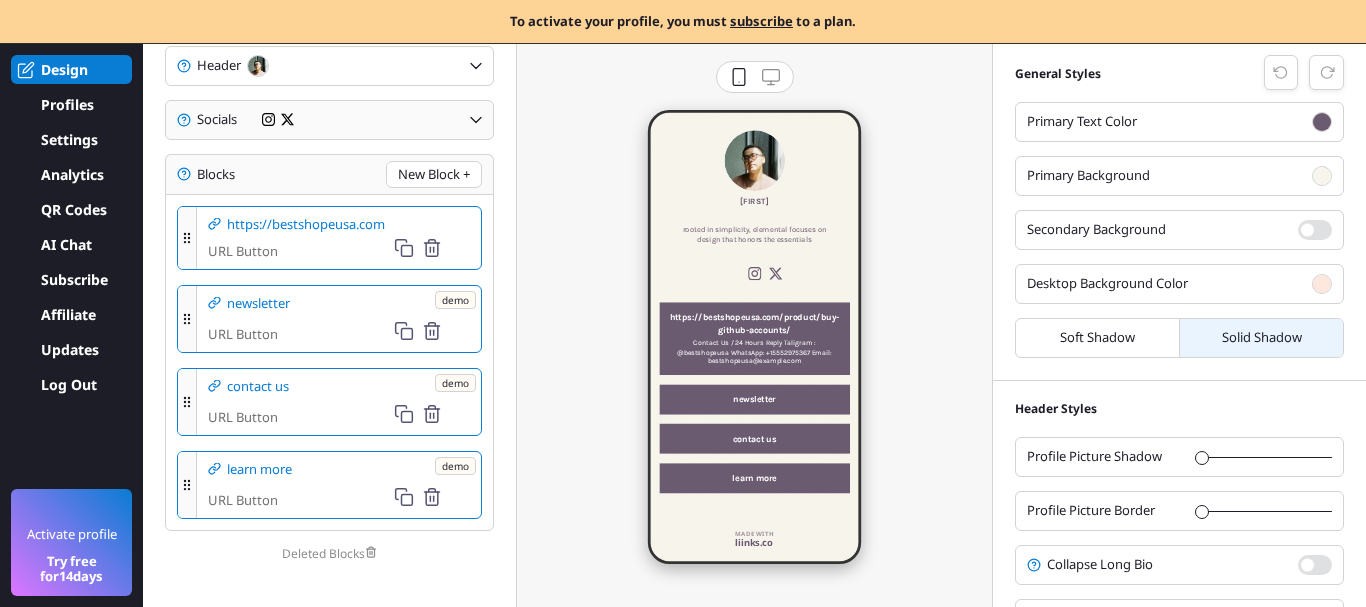 click at bounding box center (476, 66) 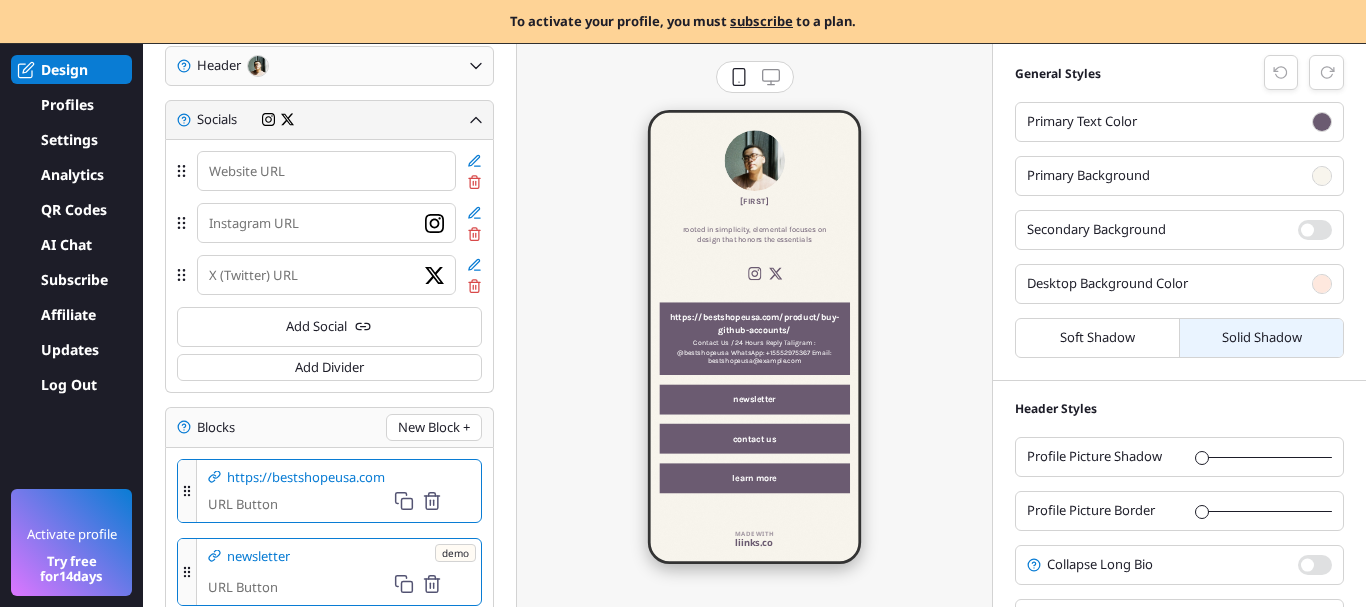 click on "Header" at bounding box center (329, 66) 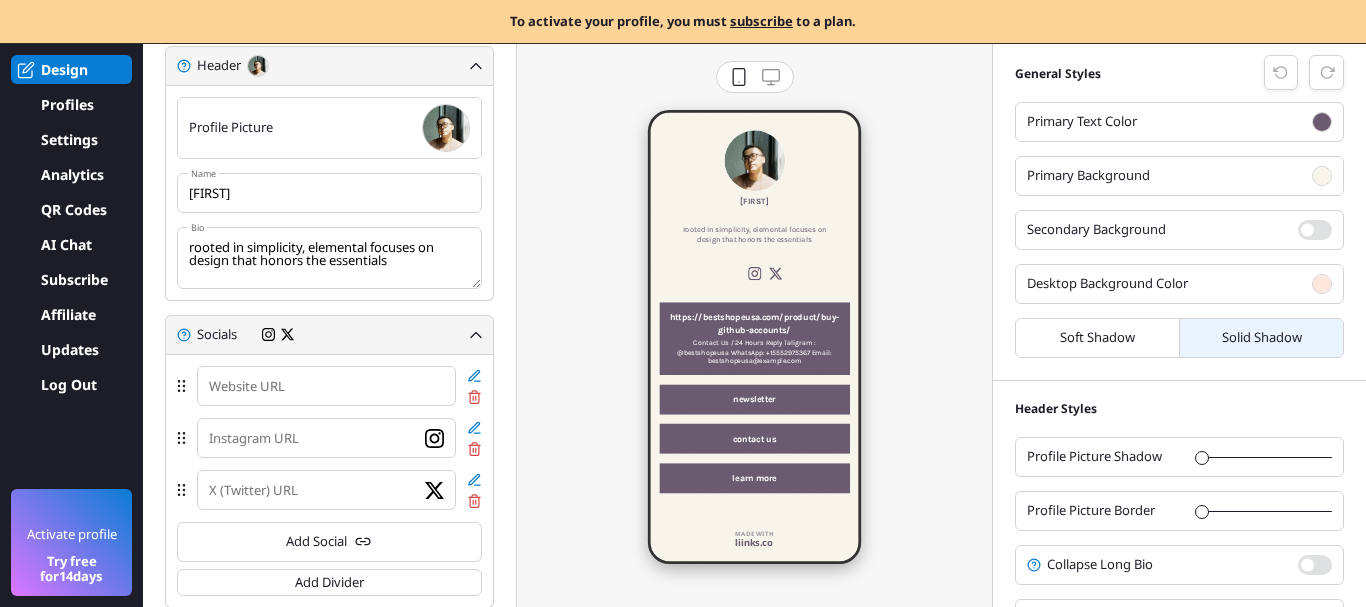 scroll, scrollTop: 10, scrollLeft: 10, axis: both 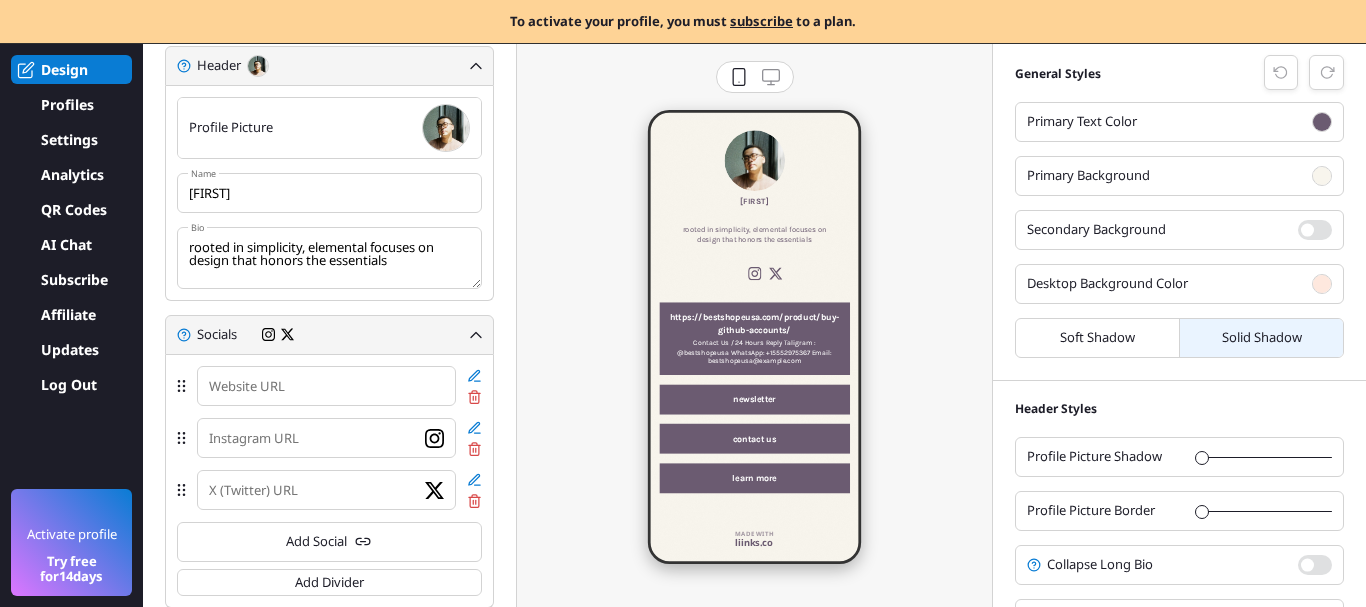 click at bounding box center (476, 66) 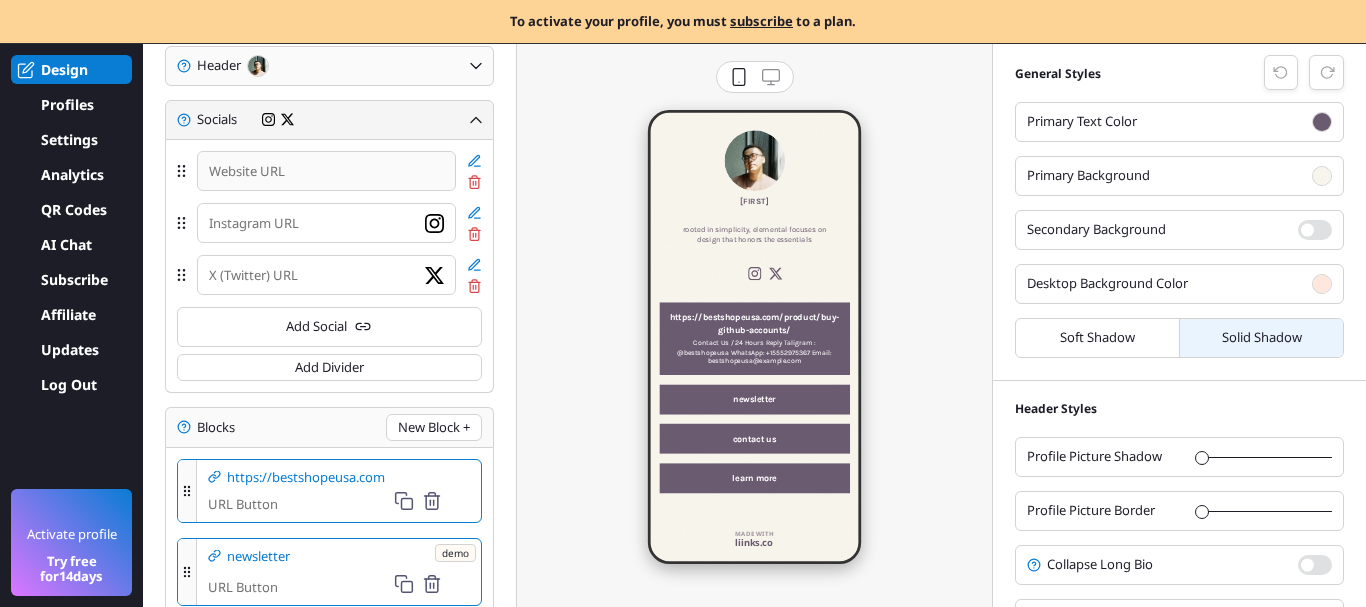 click at bounding box center (326, 171) 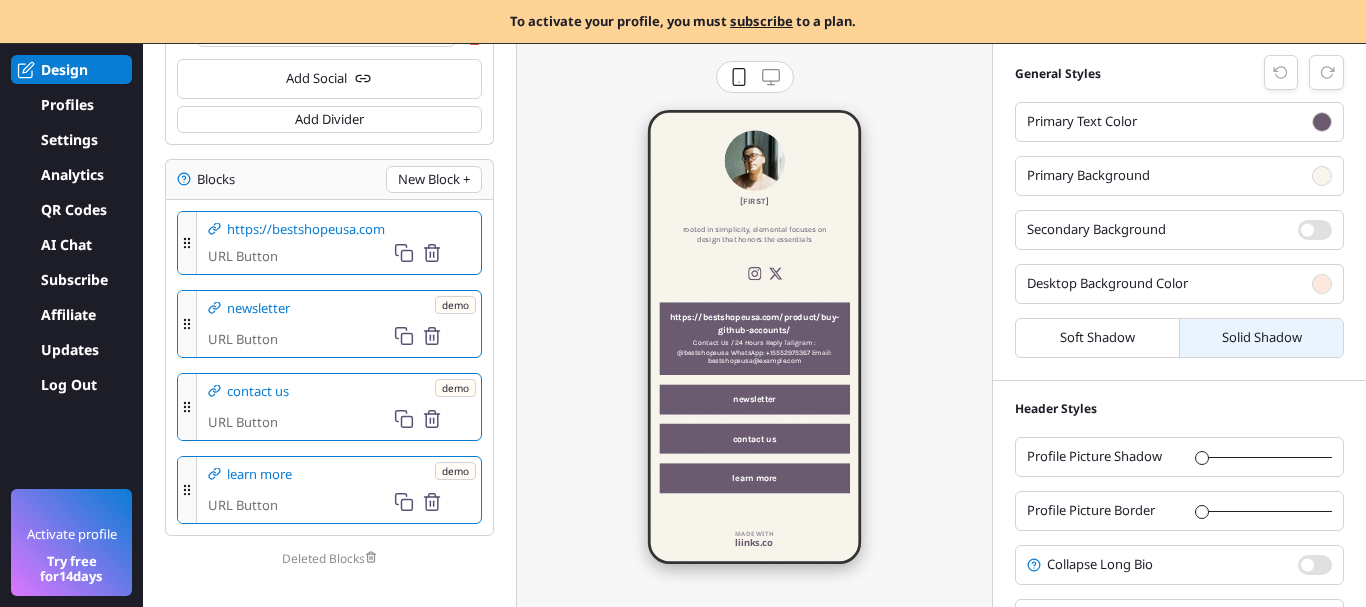 scroll, scrollTop: 385, scrollLeft: 0, axis: vertical 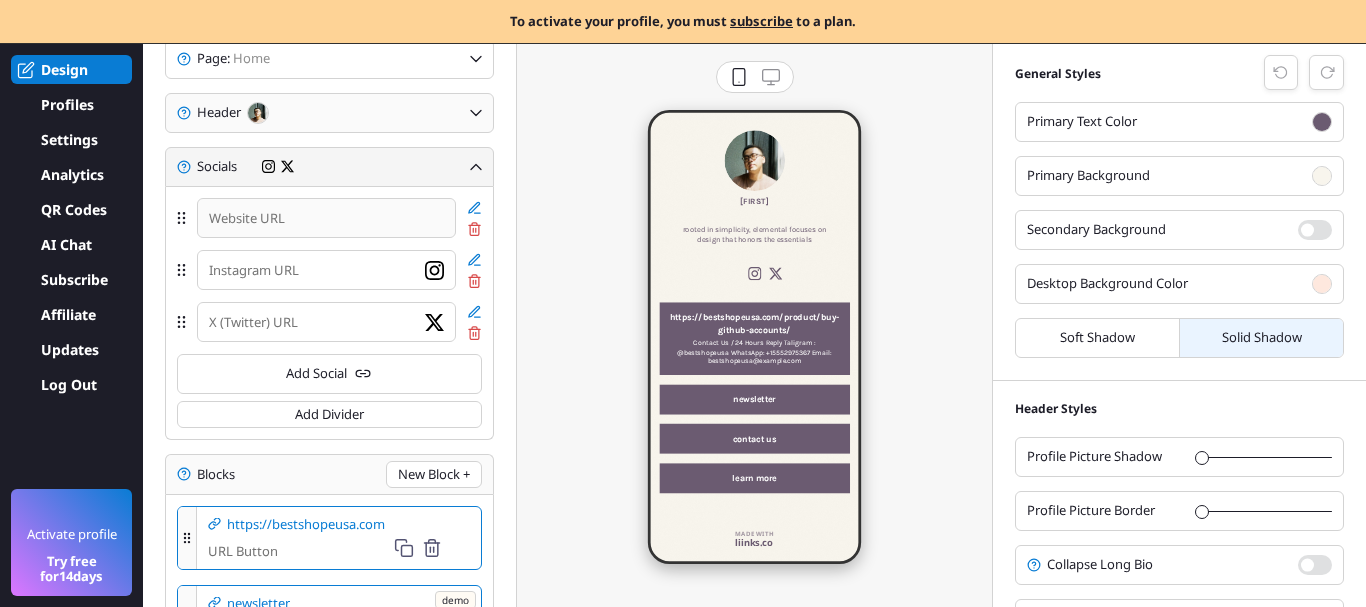 click at bounding box center [326, 218] 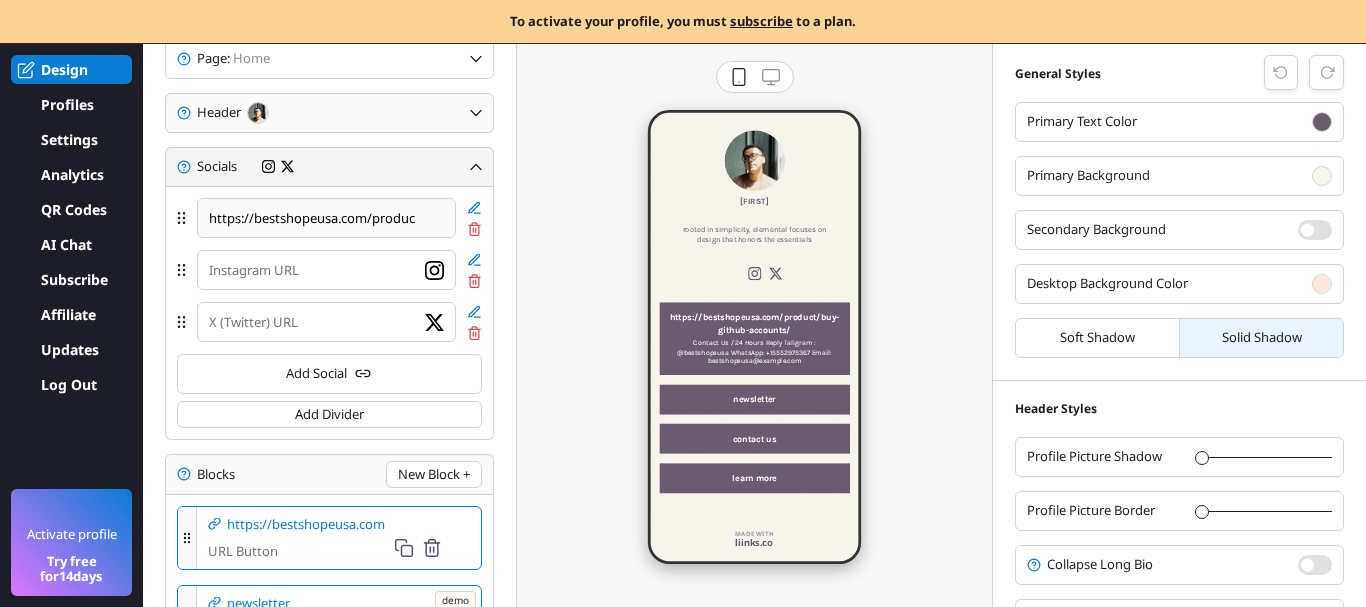 scroll, scrollTop: 0, scrollLeft: 159, axis: horizontal 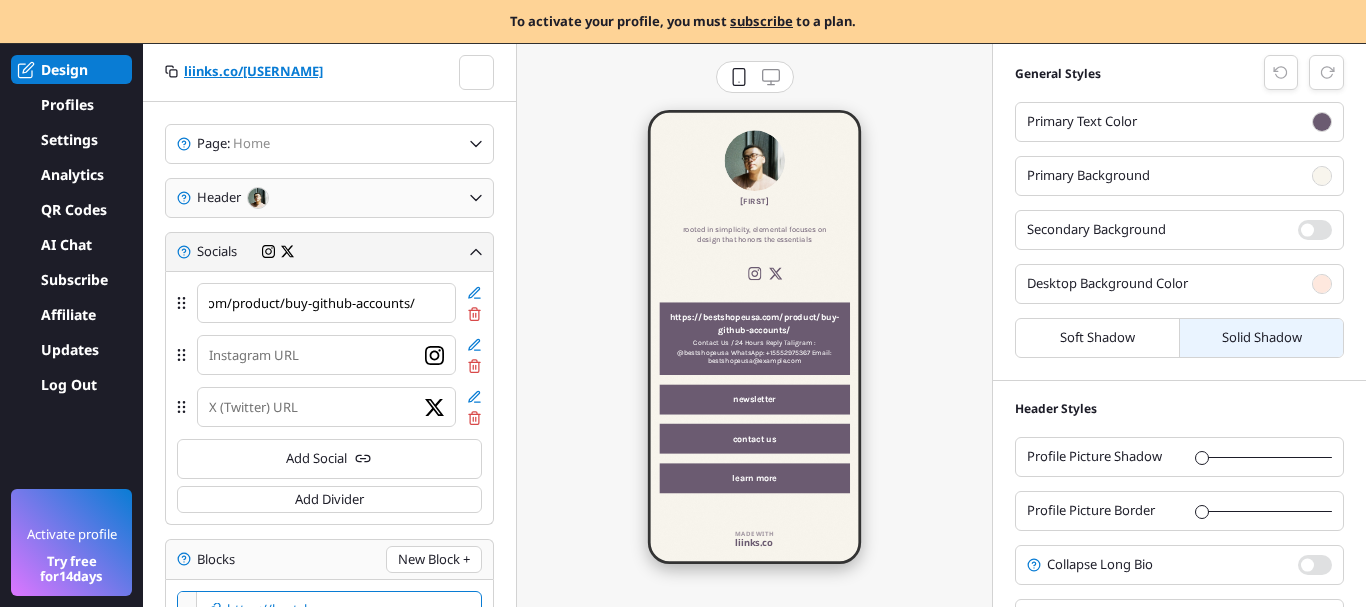 type on "https://bestshopeusa.com/product/buy-github-accounts/" 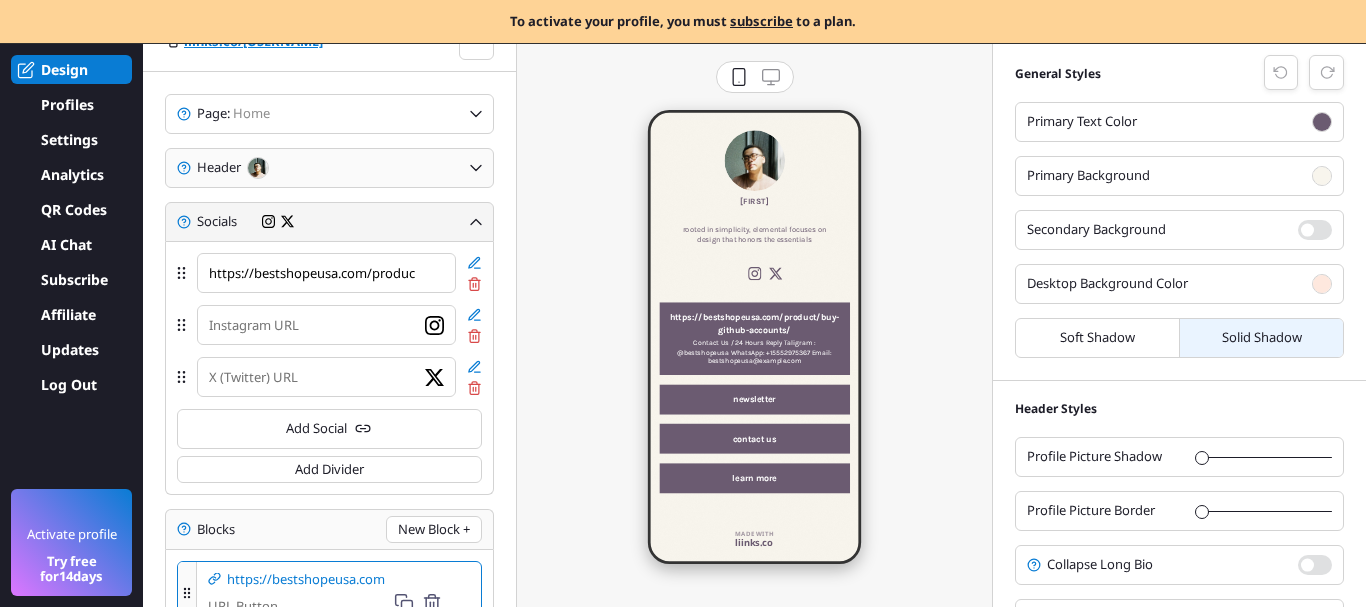 scroll, scrollTop: 0, scrollLeft: 0, axis: both 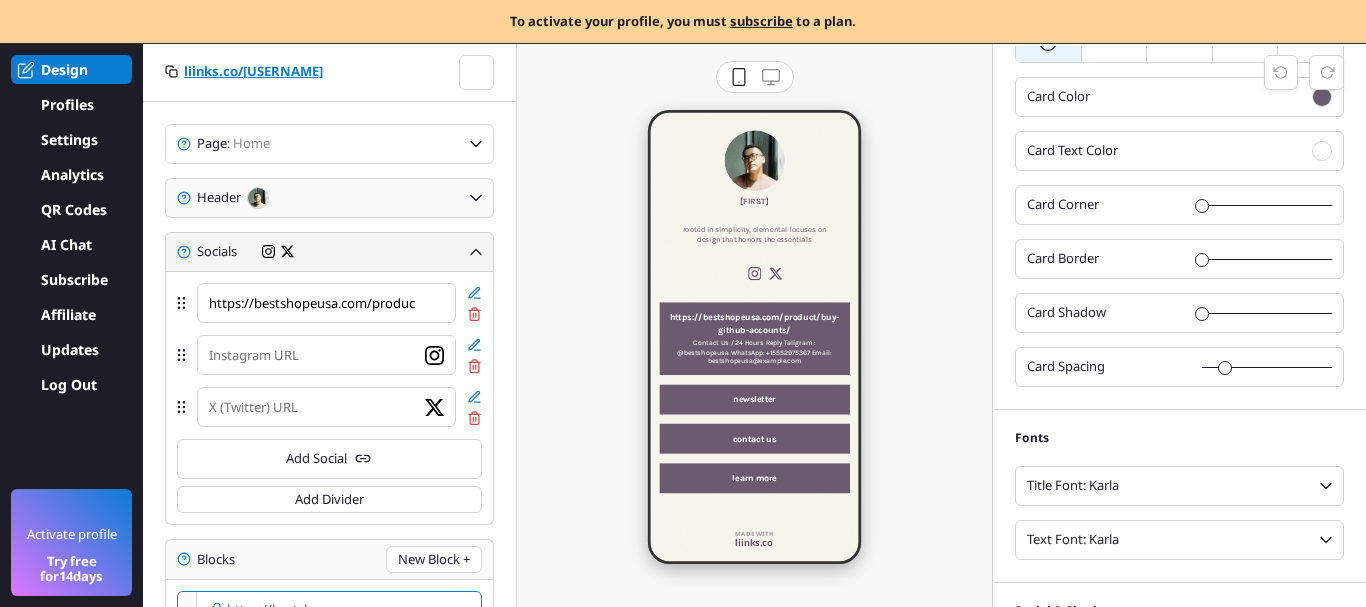 click on "Tyler rooted in simplicity, elemental focuses on design that honors the essentials Instagram icon X https://bestshopeusa.com/product/buy-github-accounts/ Contact Us / 24 Hours Reply
Taligram : @bestshopeusa
WhatsApp: +15552975367
Email: bestshopeusa@example.com
newsletterBuy Google 5 Star Reviews https://bestshopeusa.com/product/buy-google-5-star-reviews/ contact us learn more Made with   liinks.co" at bounding box center [754, 336] 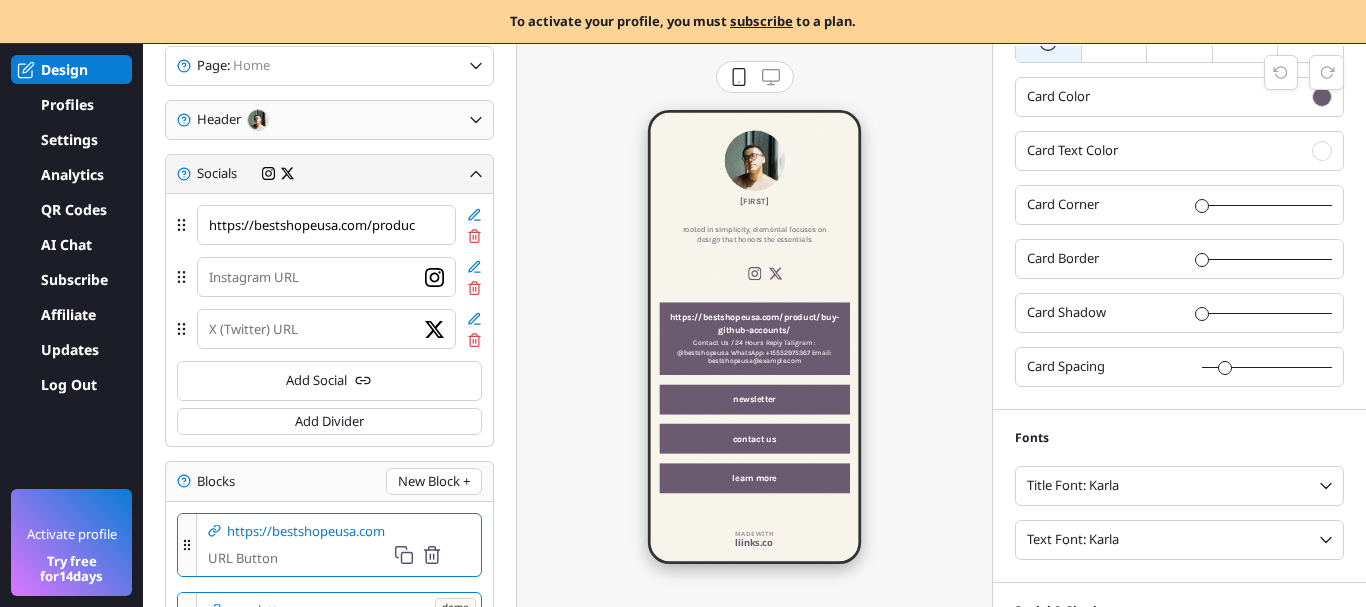 scroll, scrollTop: 100, scrollLeft: 0, axis: vertical 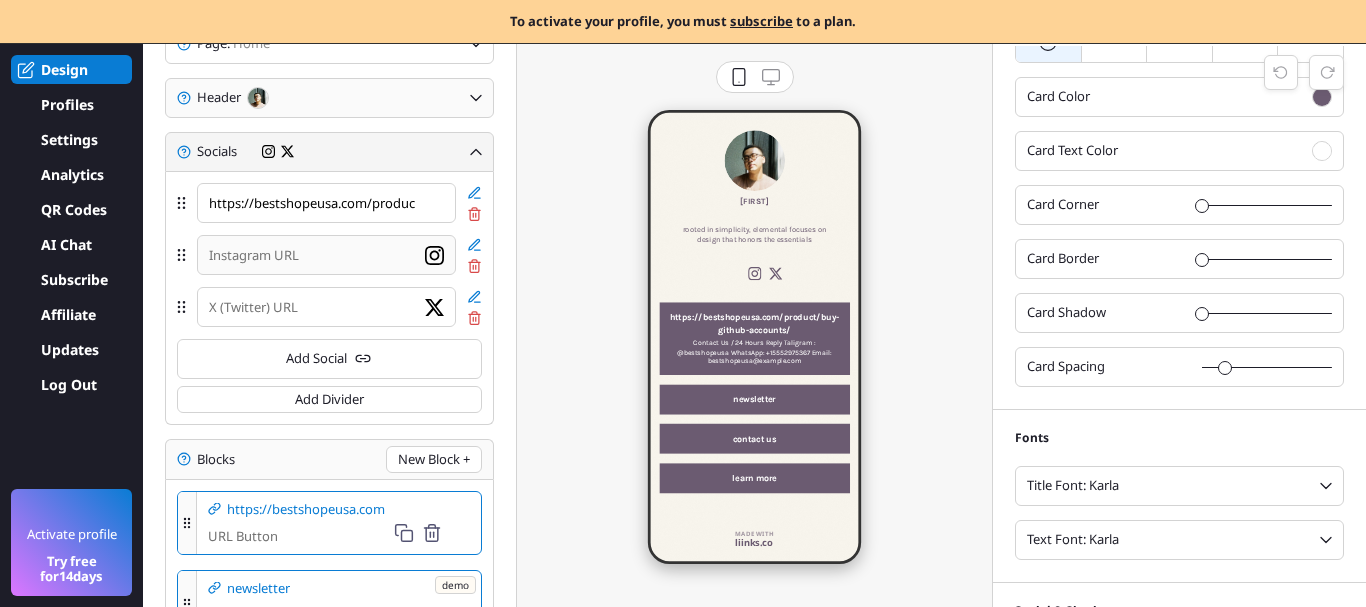 click at bounding box center (326, 203) 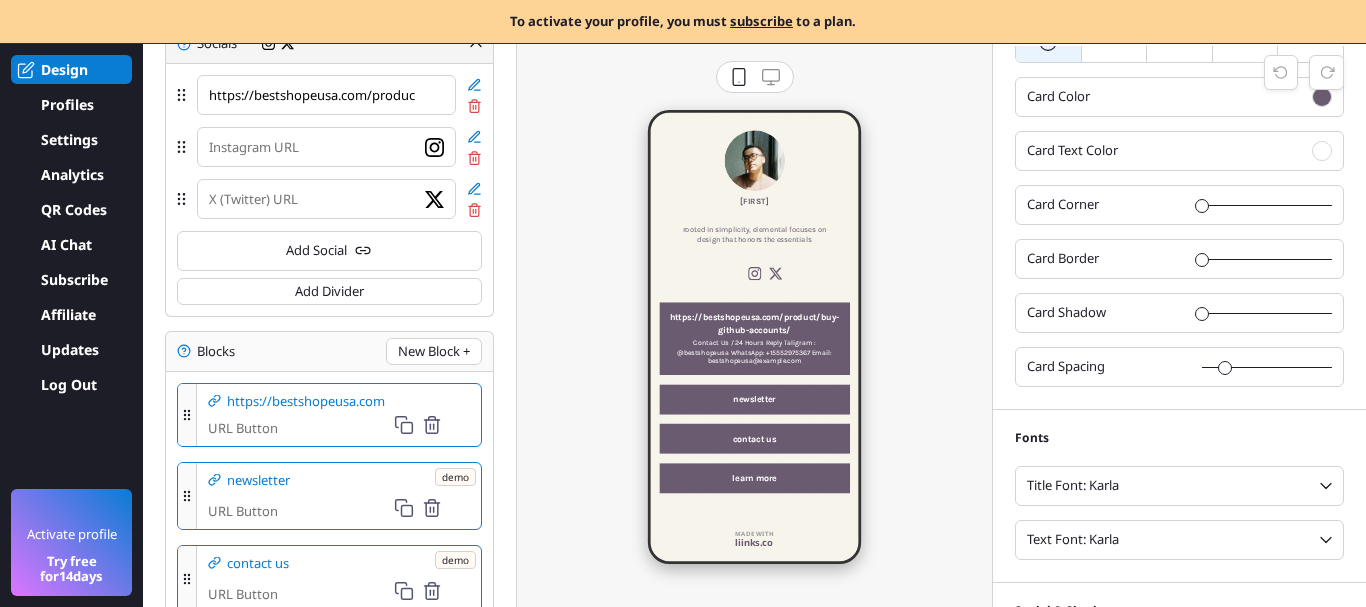scroll, scrollTop: 300, scrollLeft: 0, axis: vertical 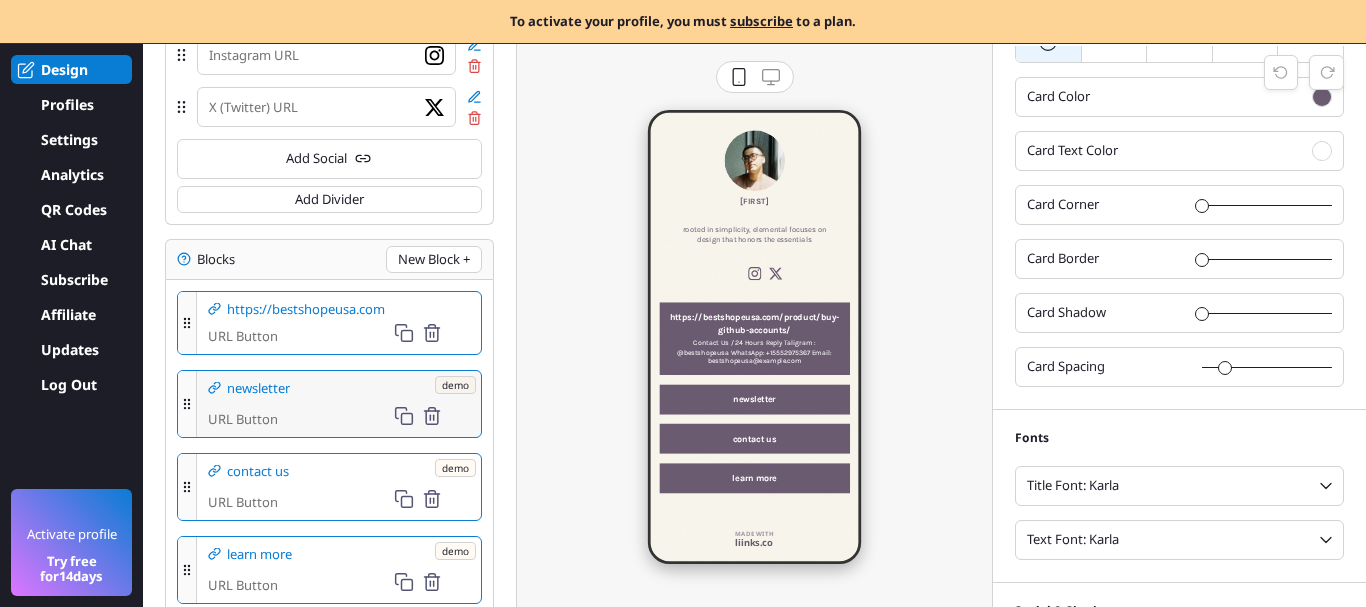 click on "newsletter demo URL Button" at bounding box center [339, 323] 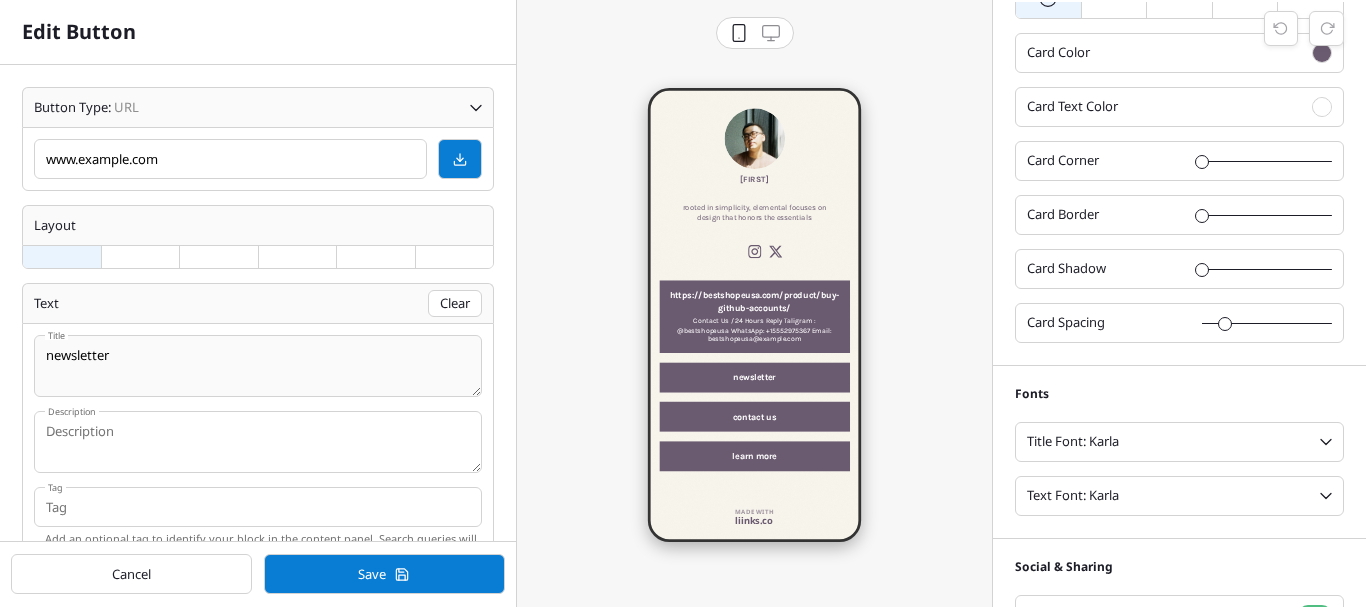 scroll, scrollTop: 10, scrollLeft: 10, axis: both 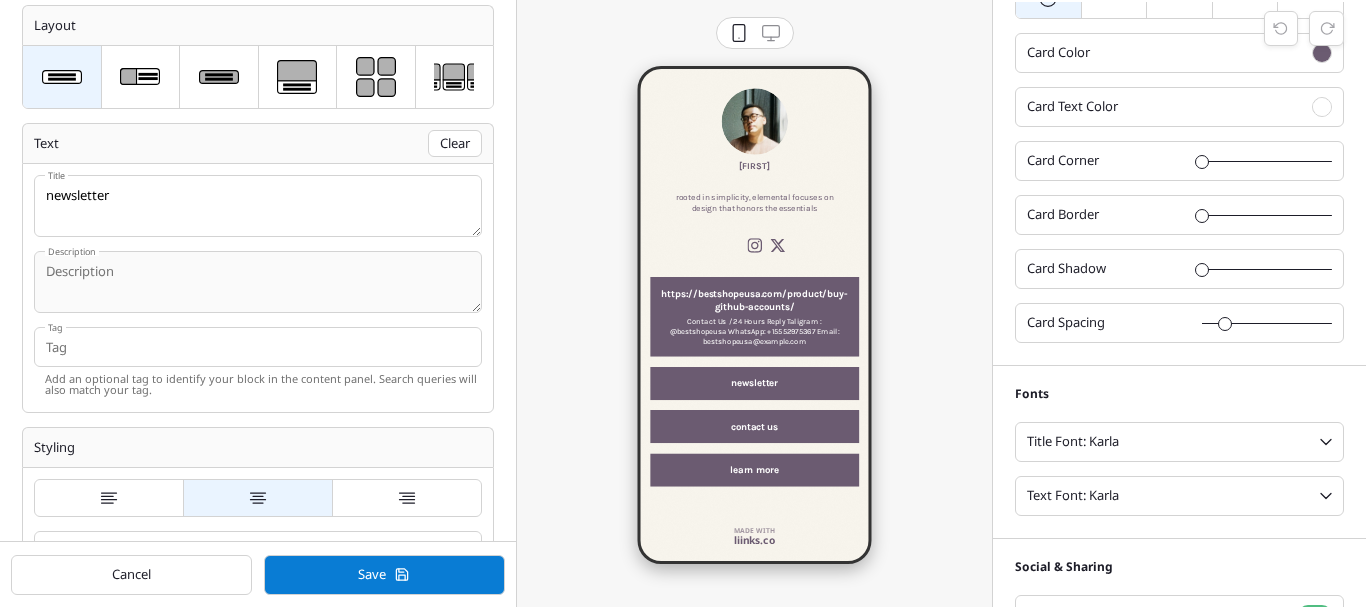 click at bounding box center (258, 206) 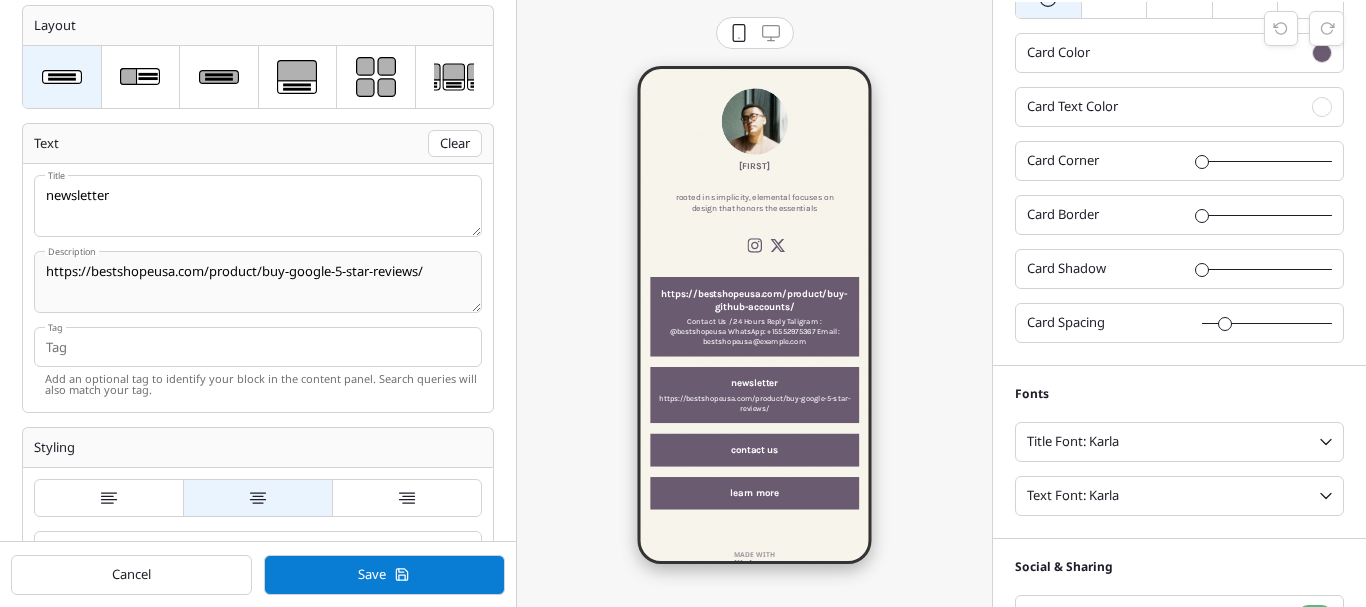 scroll, scrollTop: 47, scrollLeft: 0, axis: vertical 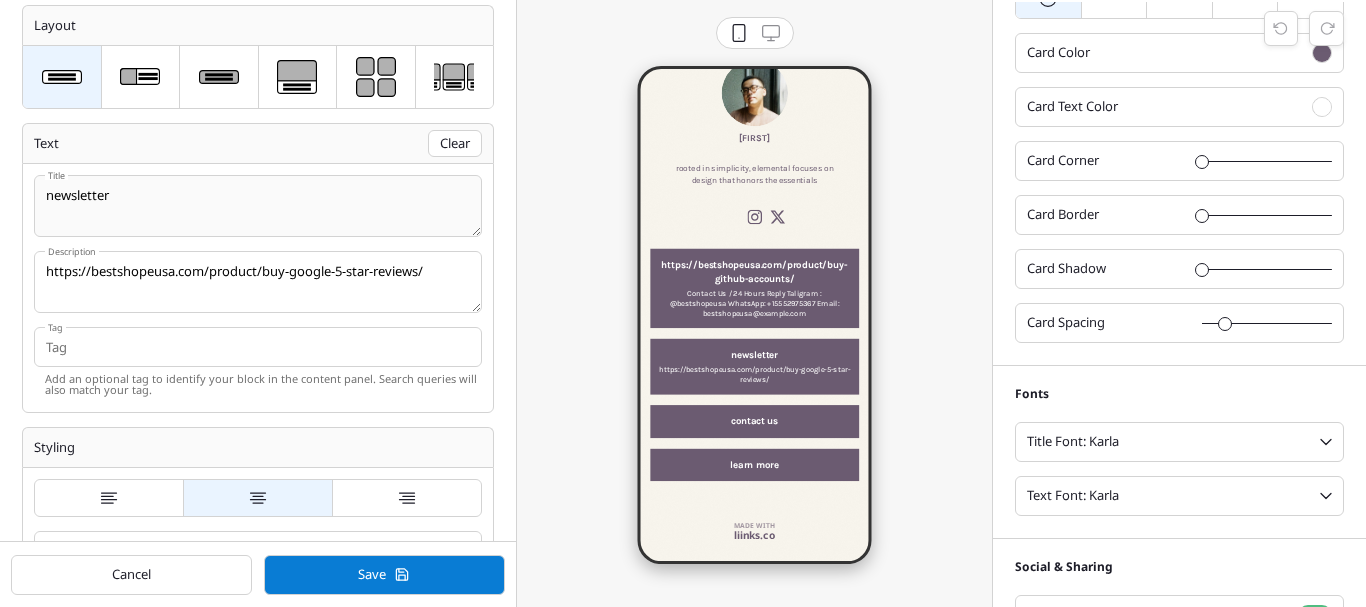 type on "https://bestshopeusa.com/product/buy-google-5-star-reviews/" 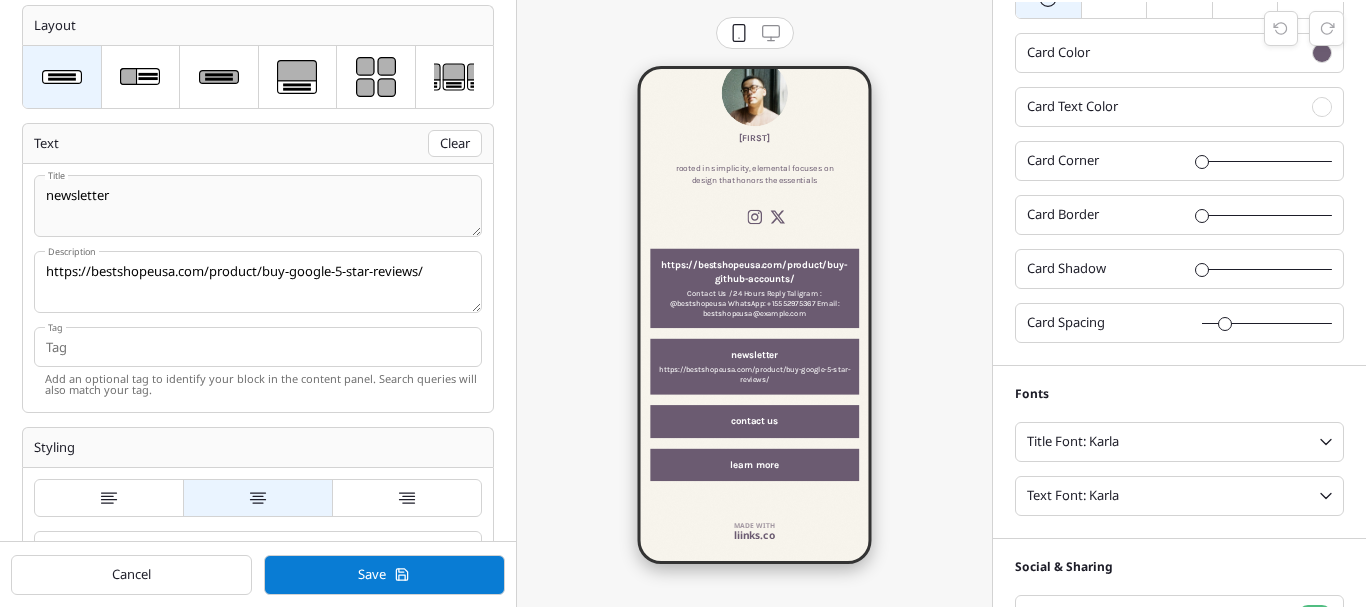 paste on "Buy Google 5 Star Reviews" 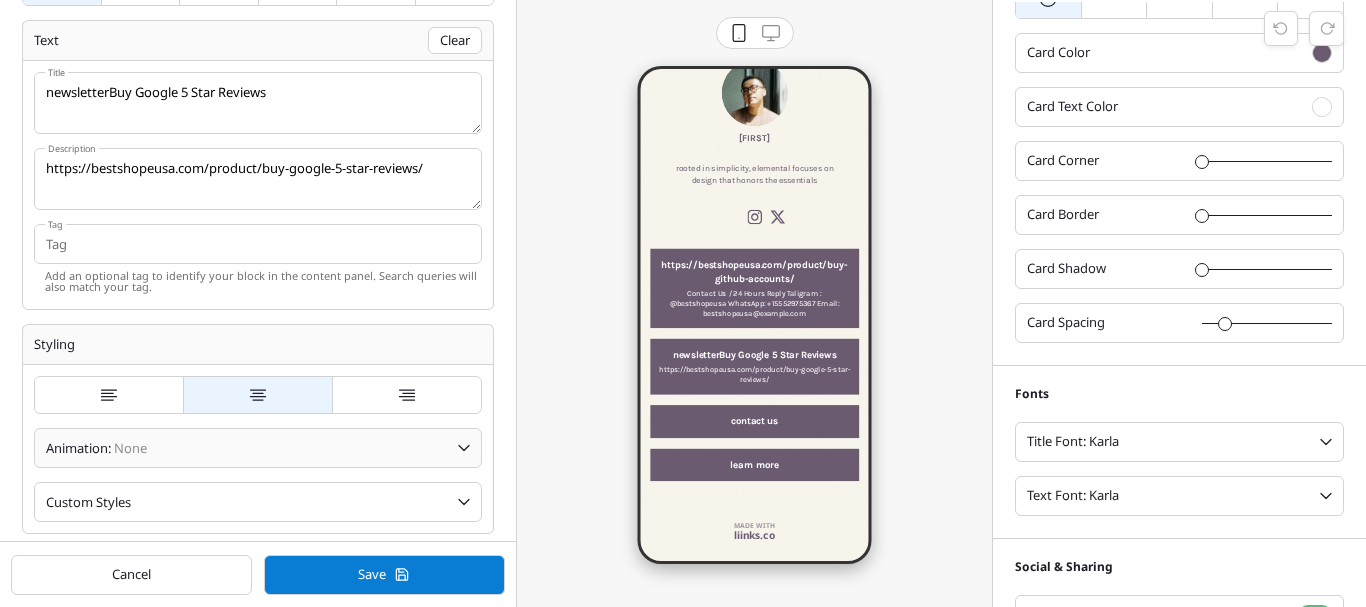 scroll, scrollTop: 400, scrollLeft: 0, axis: vertical 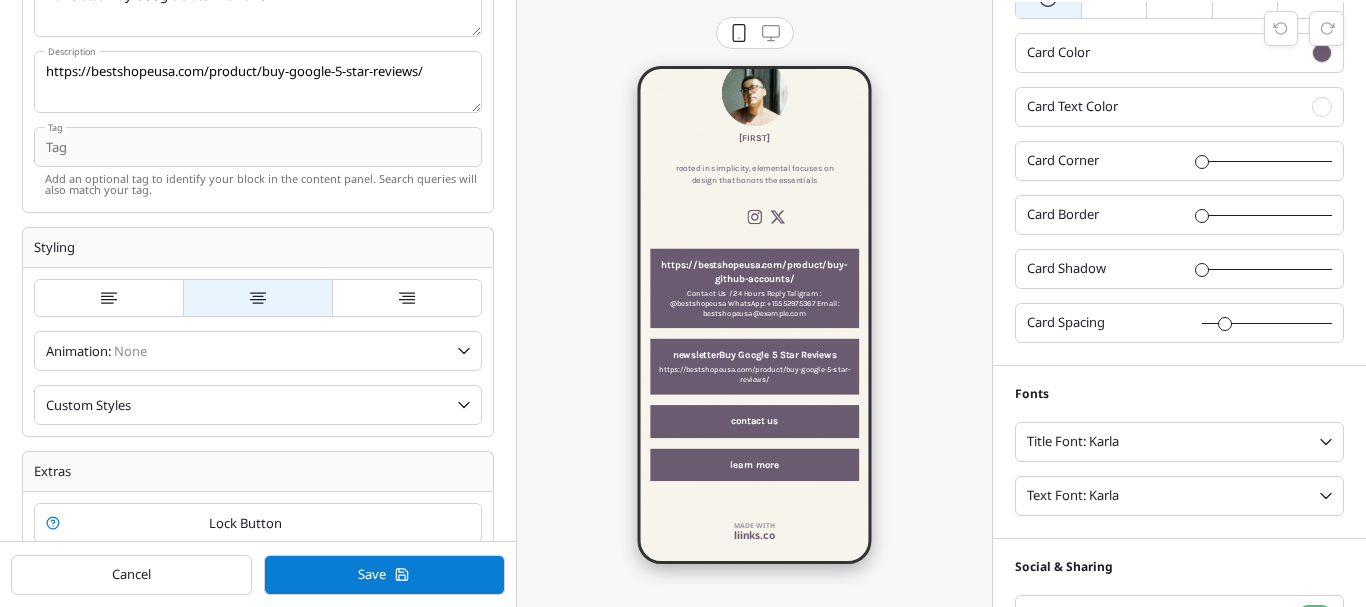 type on "newsletterBuy Google 5 Star Reviews" 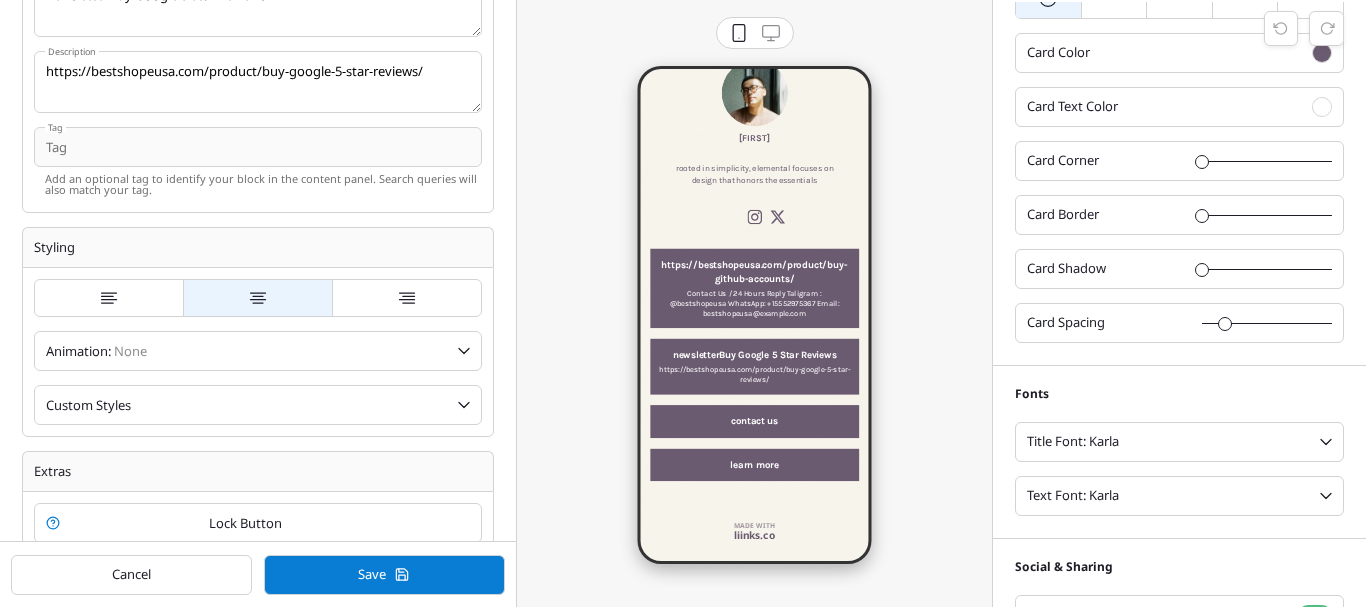 click at bounding box center (258, 147) 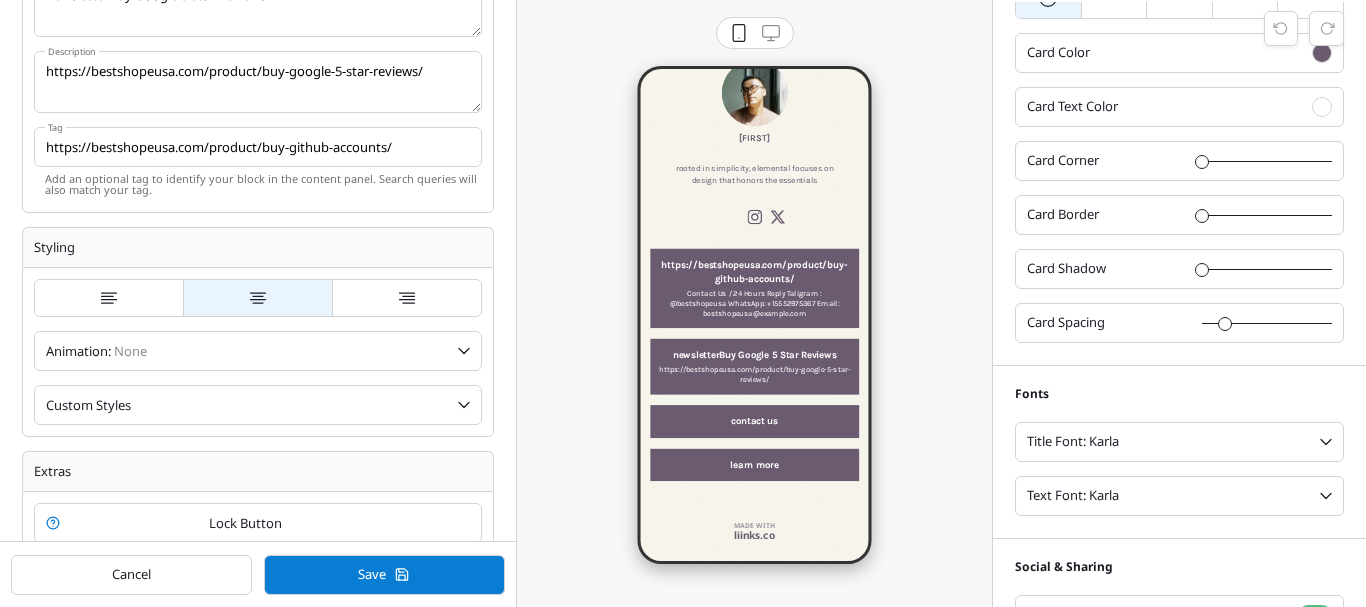 drag, startPoint x: 207, startPoint y: 142, endPoint x: 731, endPoint y: 116, distance: 524.64465 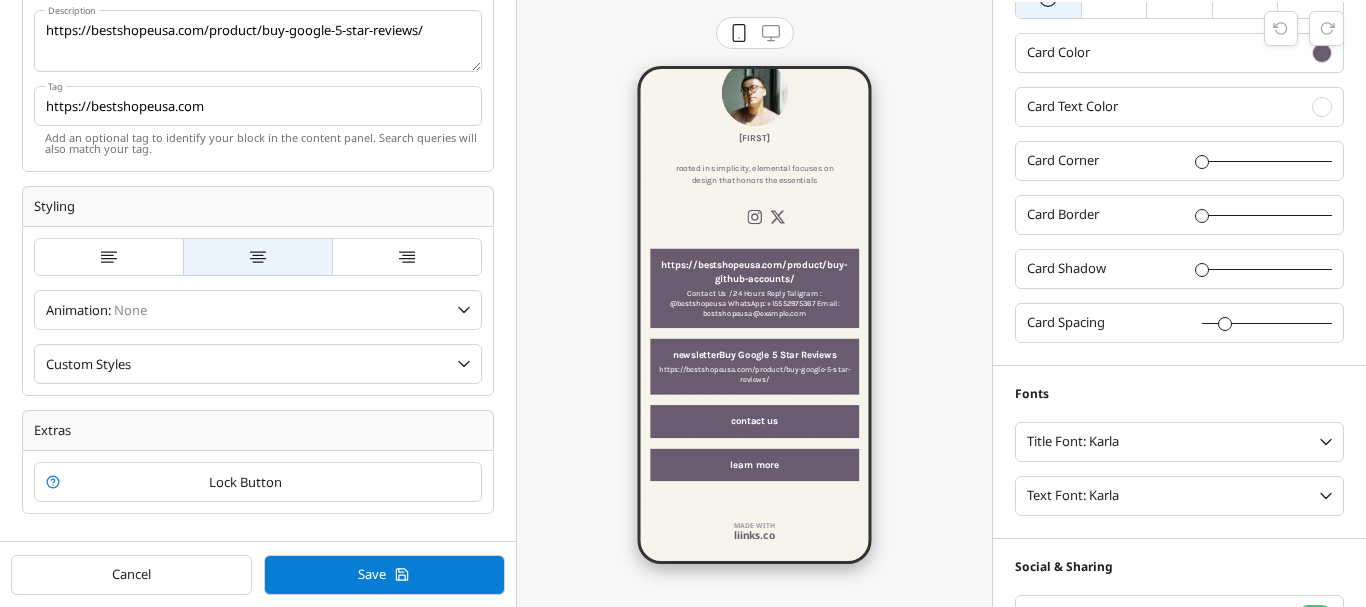 scroll, scrollTop: 464, scrollLeft: 0, axis: vertical 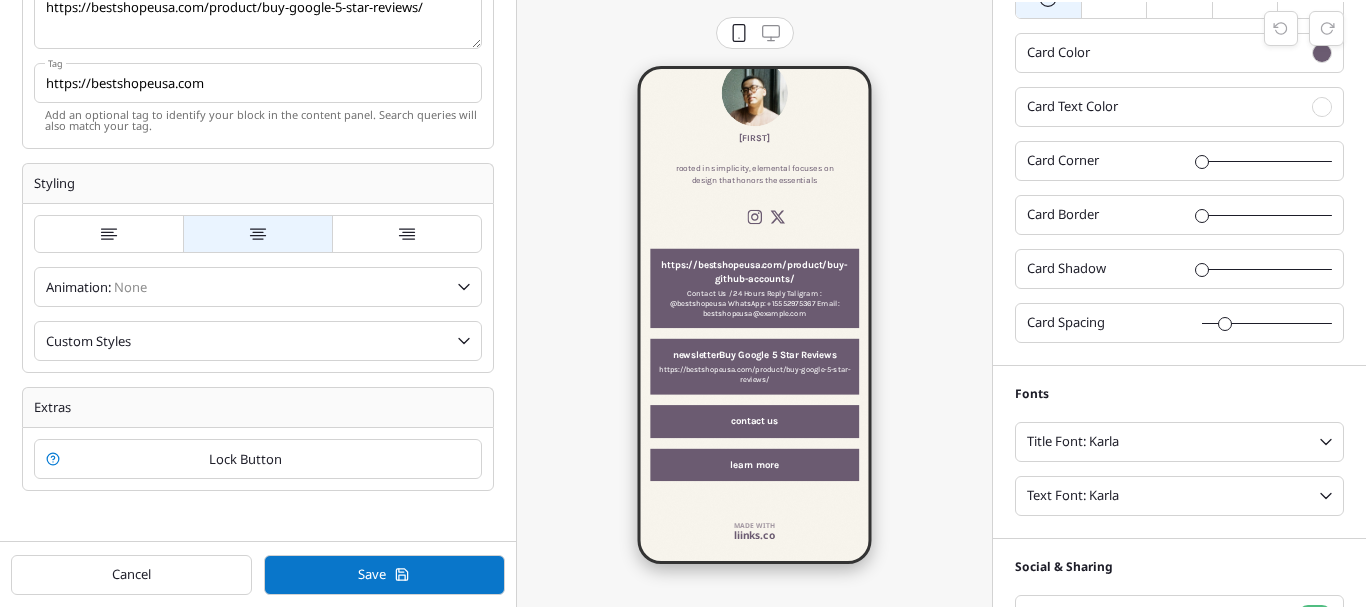 type on "https://bestshopeusa.com" 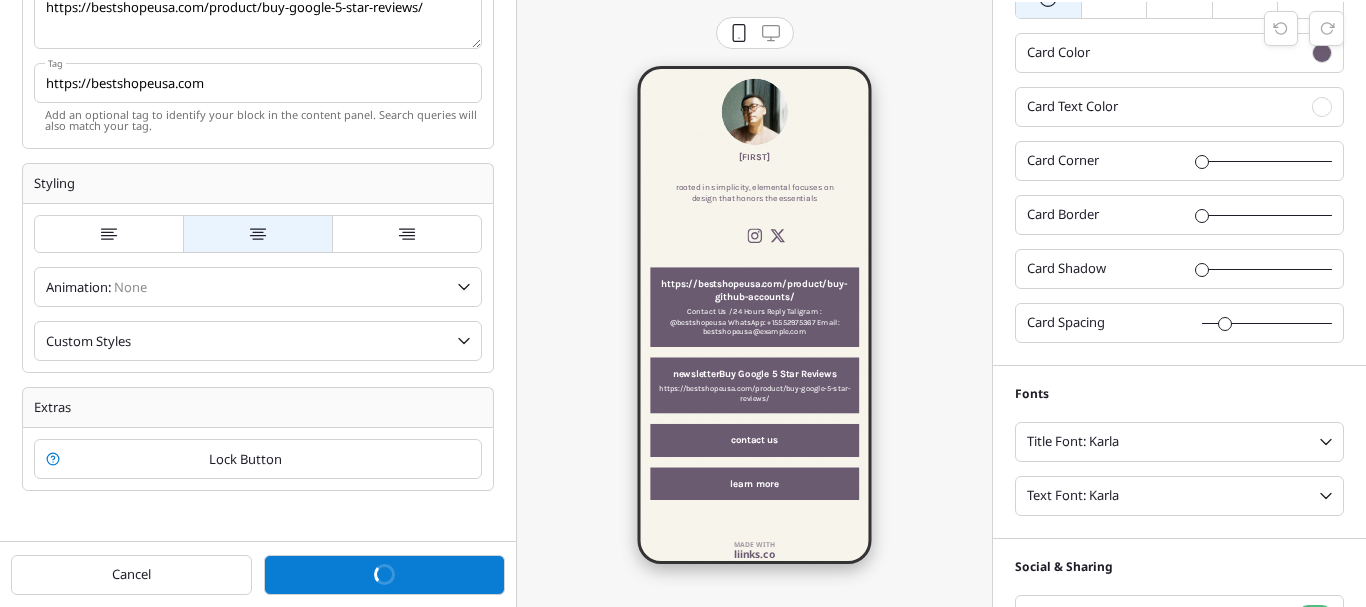 scroll, scrollTop: 0, scrollLeft: 0, axis: both 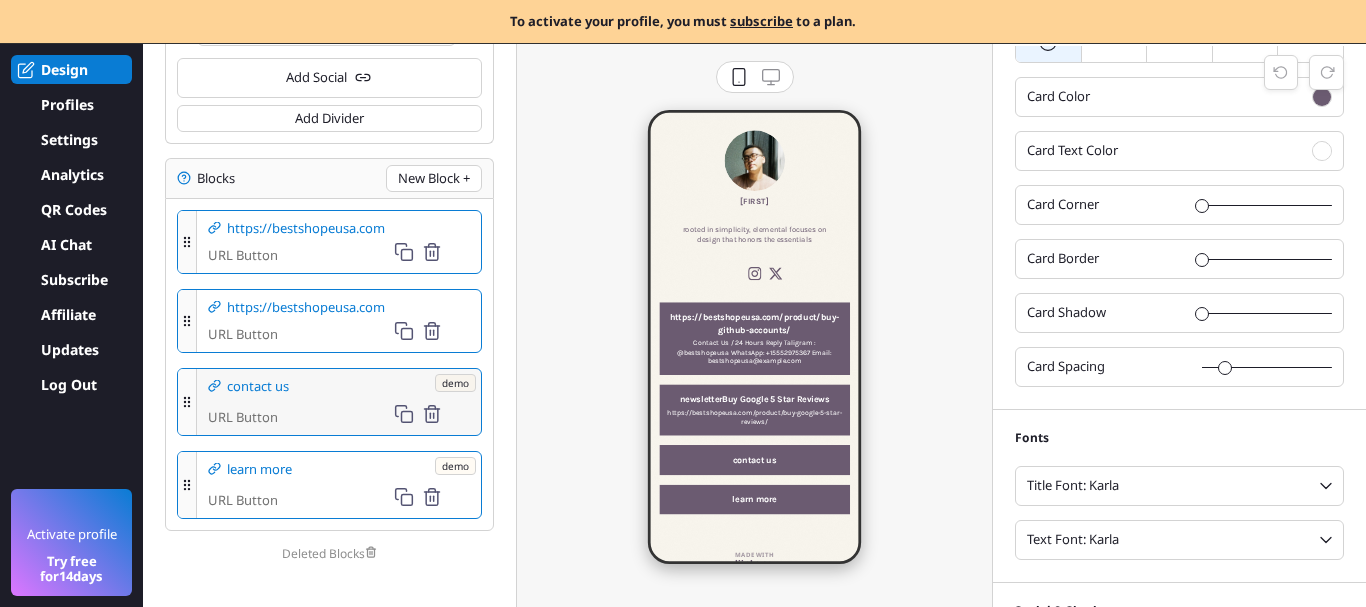 click on "contact us demo URL Button" at bounding box center [339, 242] 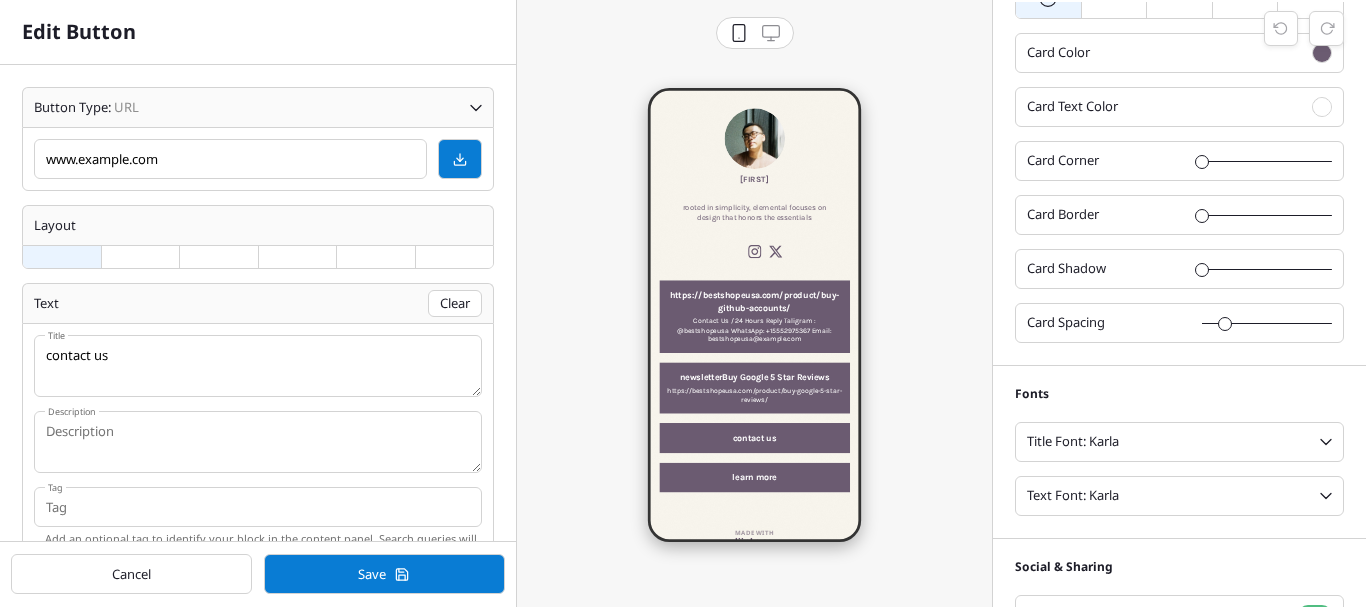 scroll, scrollTop: 337, scrollLeft: 0, axis: vertical 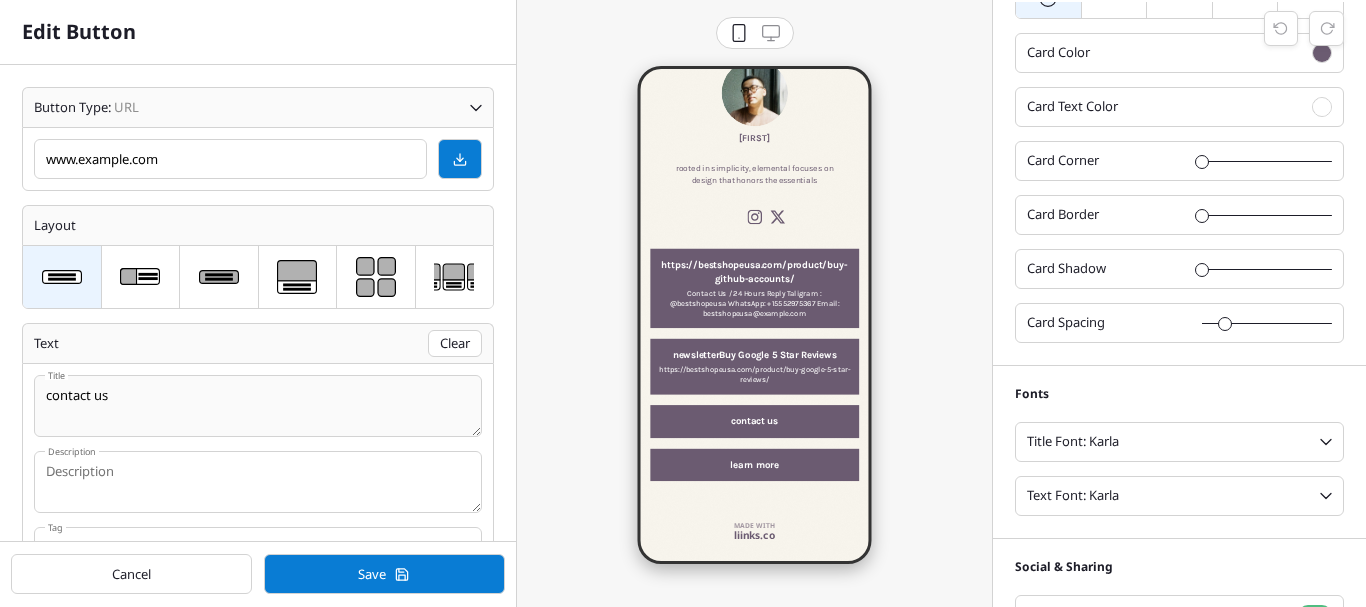 click on "contact us" at bounding box center [258, 406] 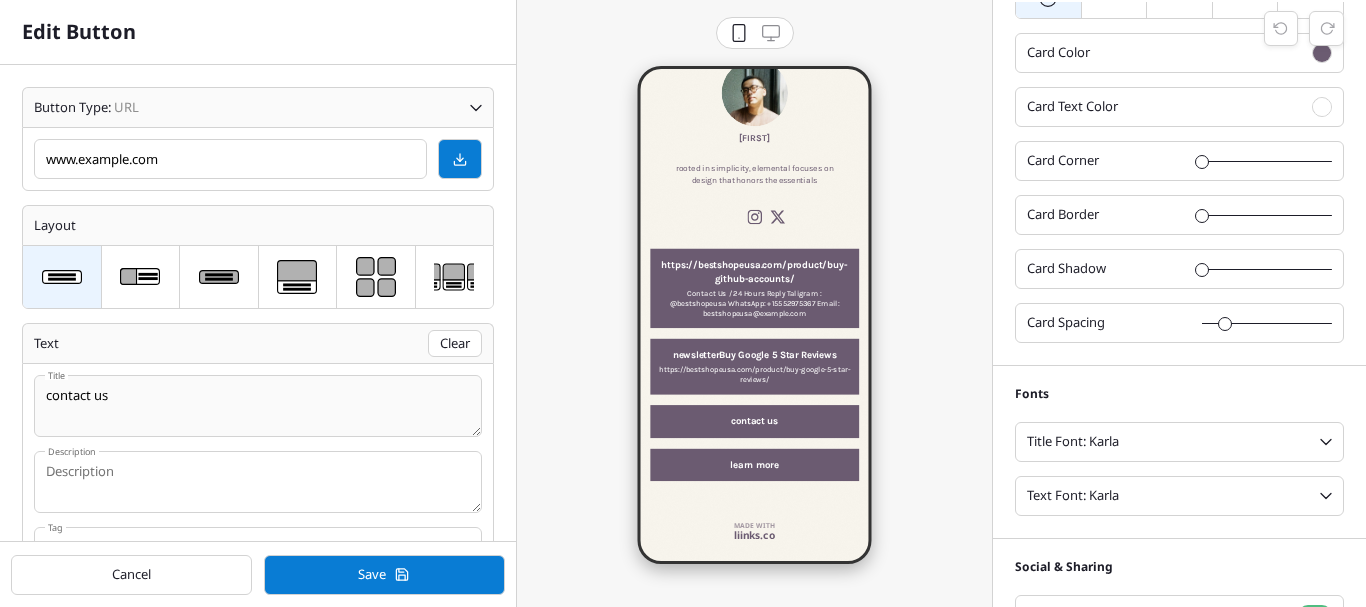 click on "contact us" at bounding box center (258, 406) 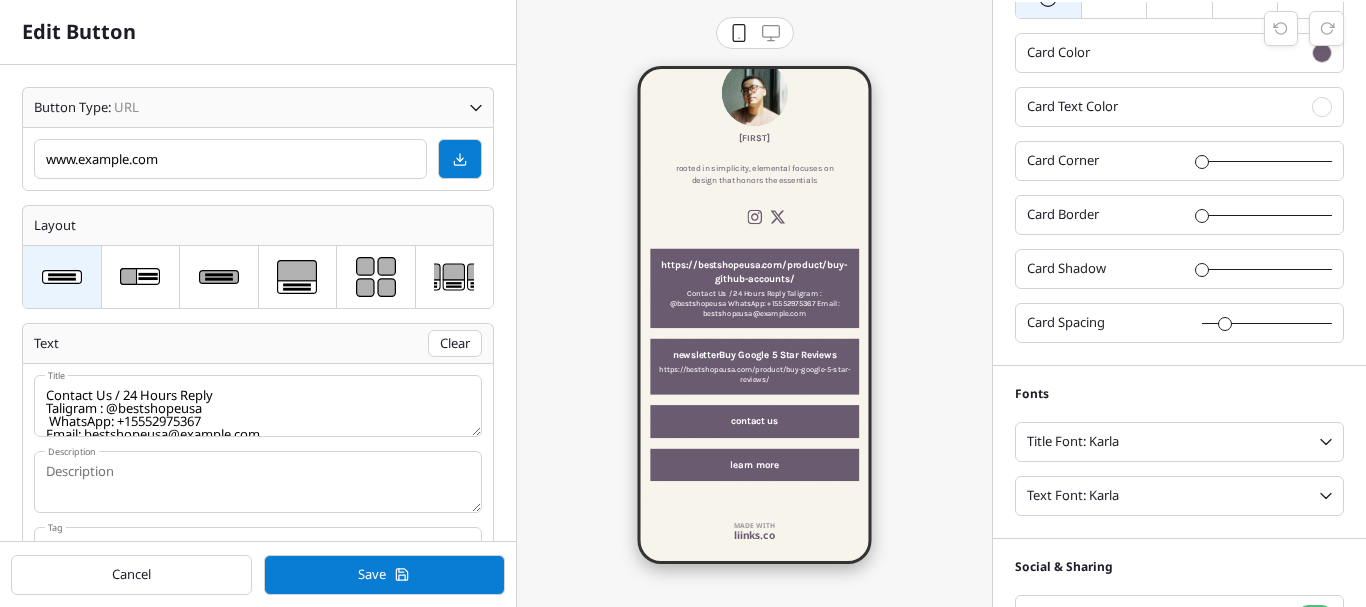 scroll, scrollTop: 20, scrollLeft: 0, axis: vertical 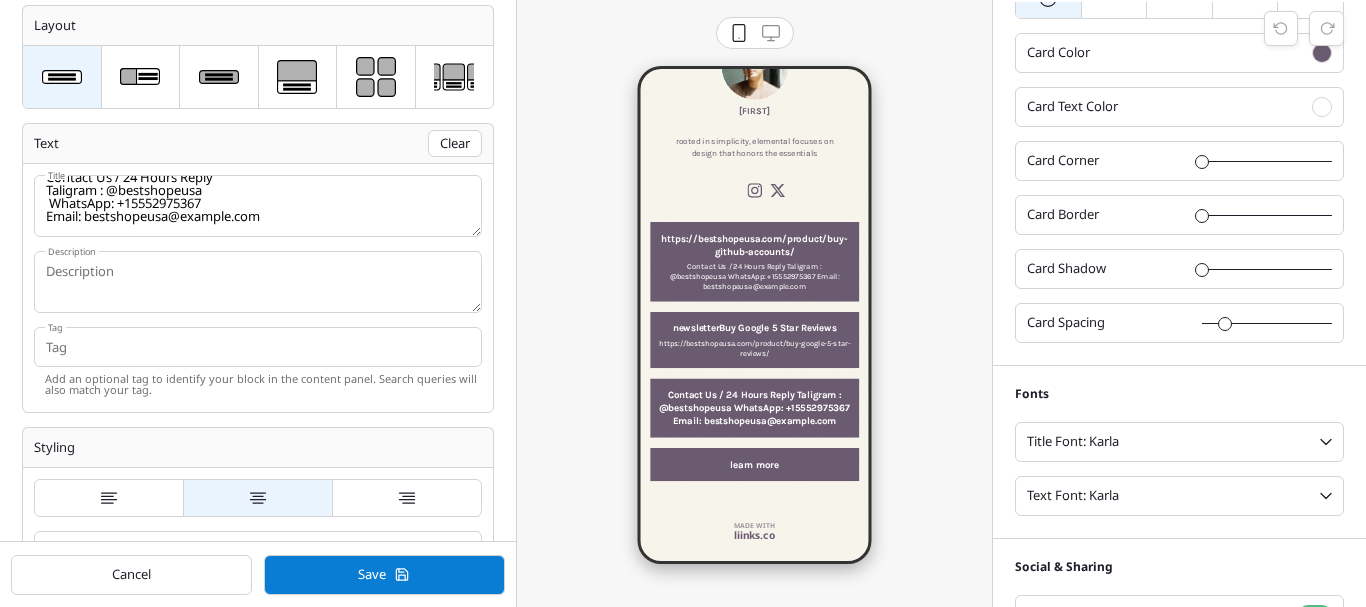 type on "Contact Us / 24 Hours Reply
Taligram : @bestshopeusa
WhatsApp: +15552975367
Email: bestshopeusa@example.com" 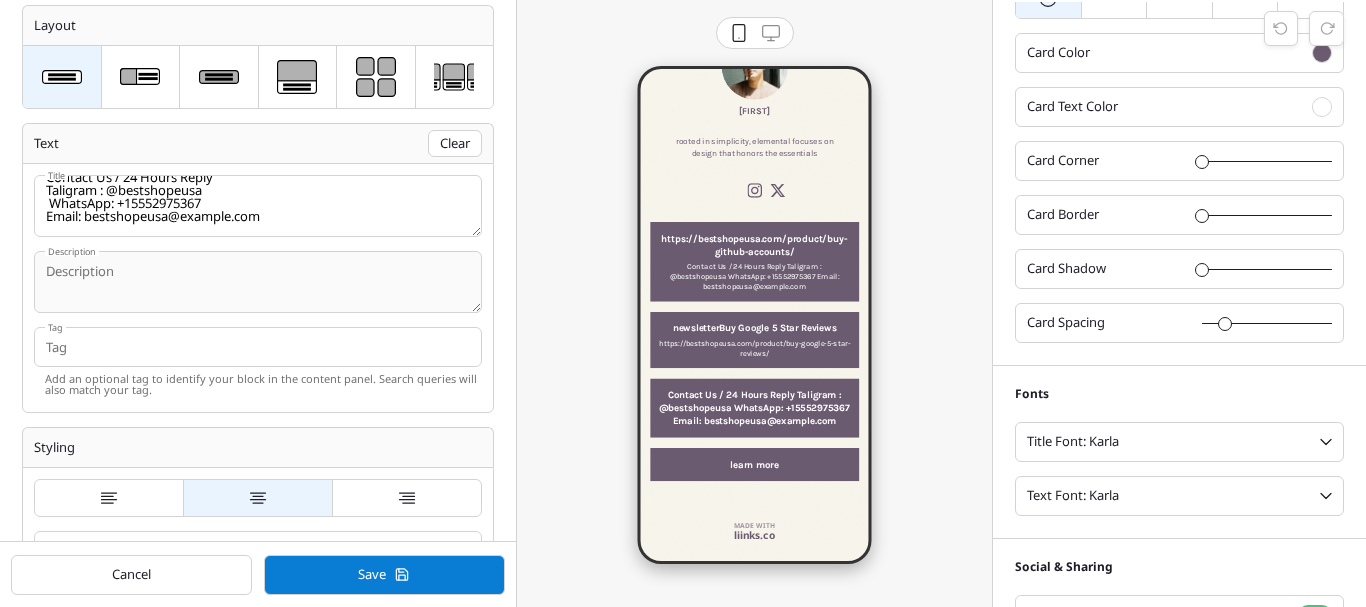 click at bounding box center (258, 206) 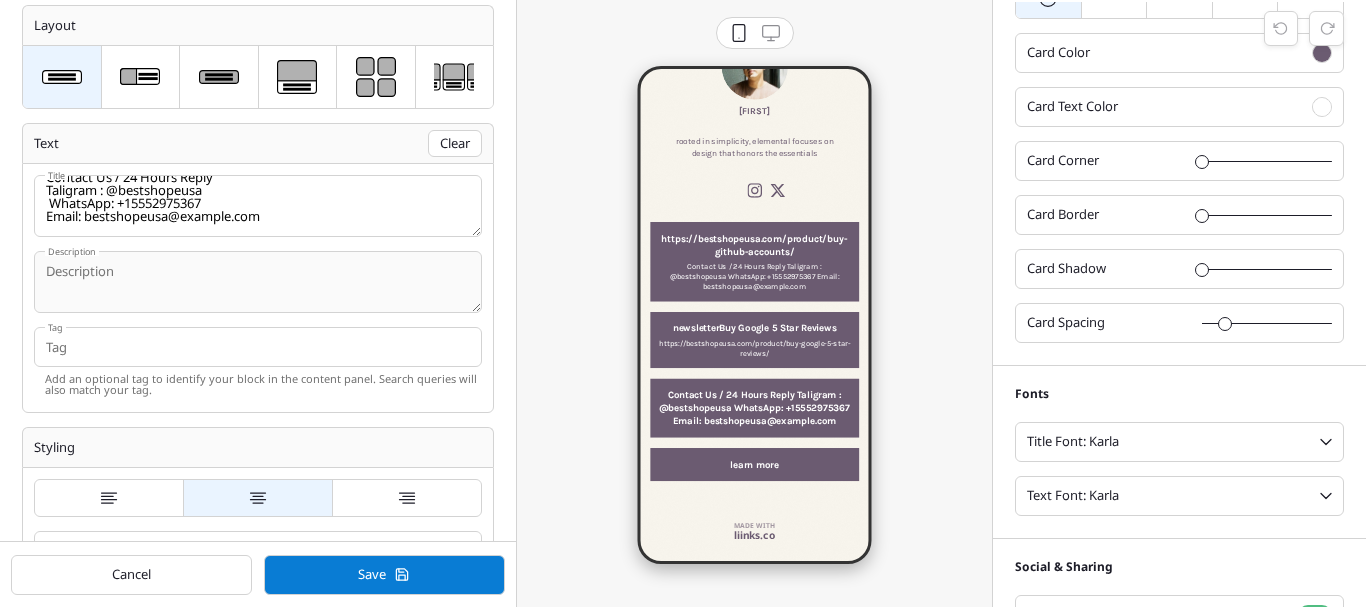 paste on "https://bestshopeusa.com/product/buy-linkedin-accounts/" 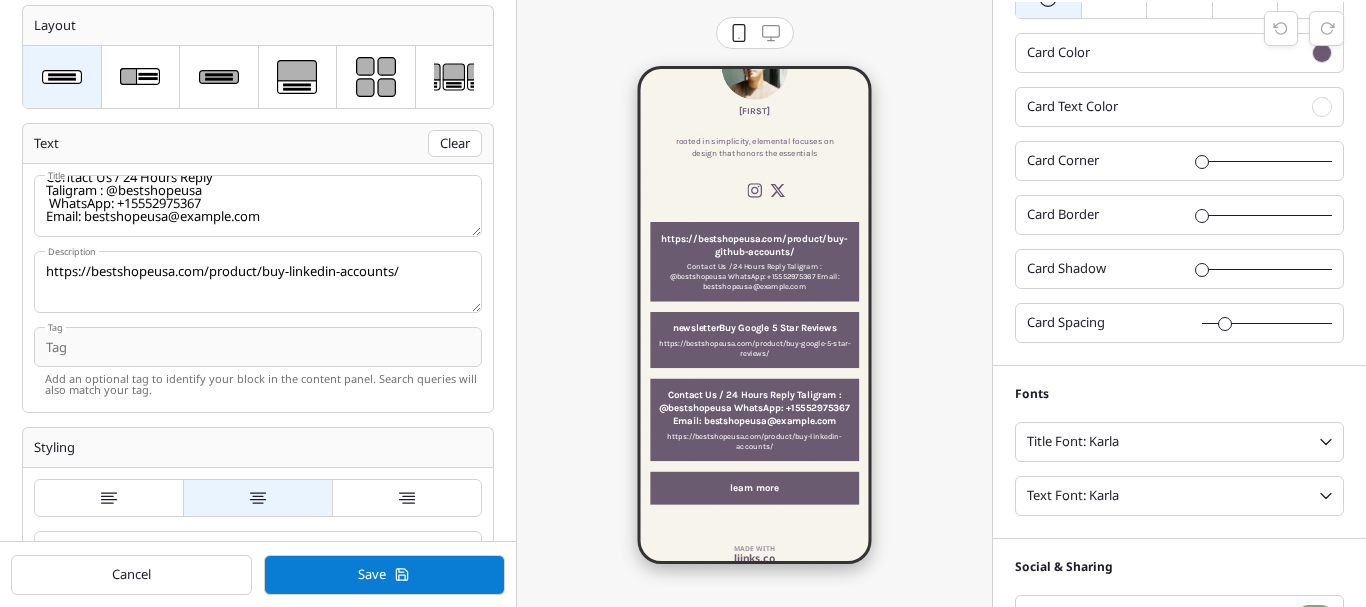 scroll, scrollTop: 113, scrollLeft: 0, axis: vertical 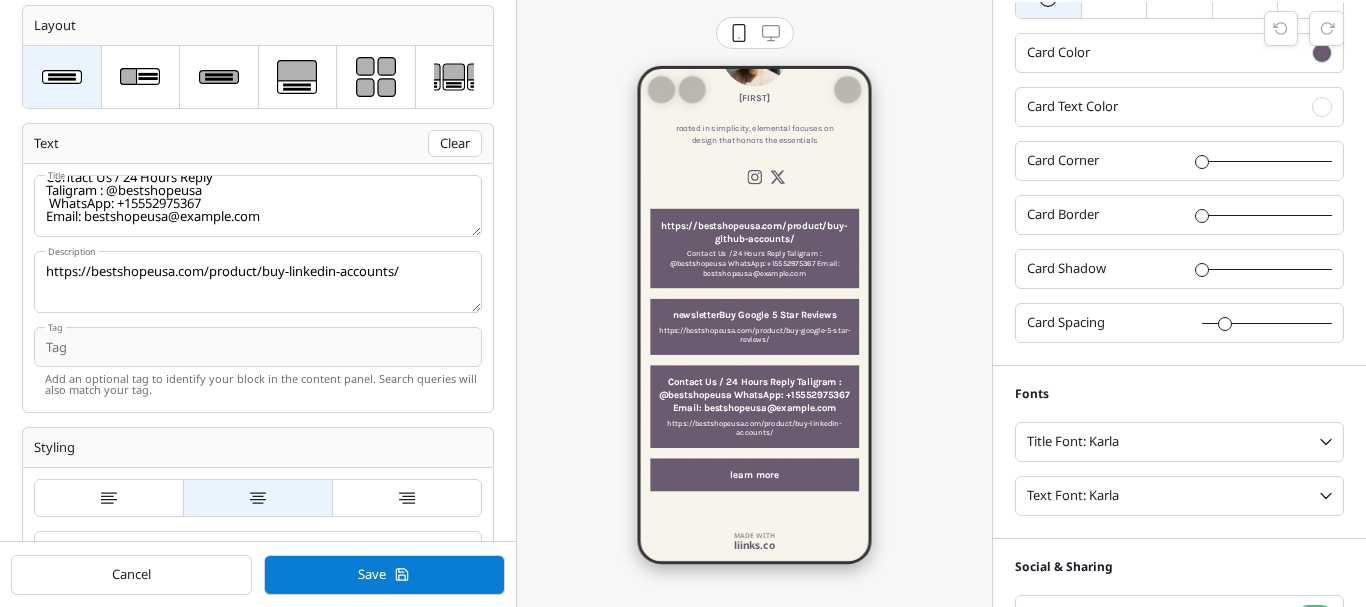 type on "https://bestshopeusa.com/product/buy-linkedin-accounts/" 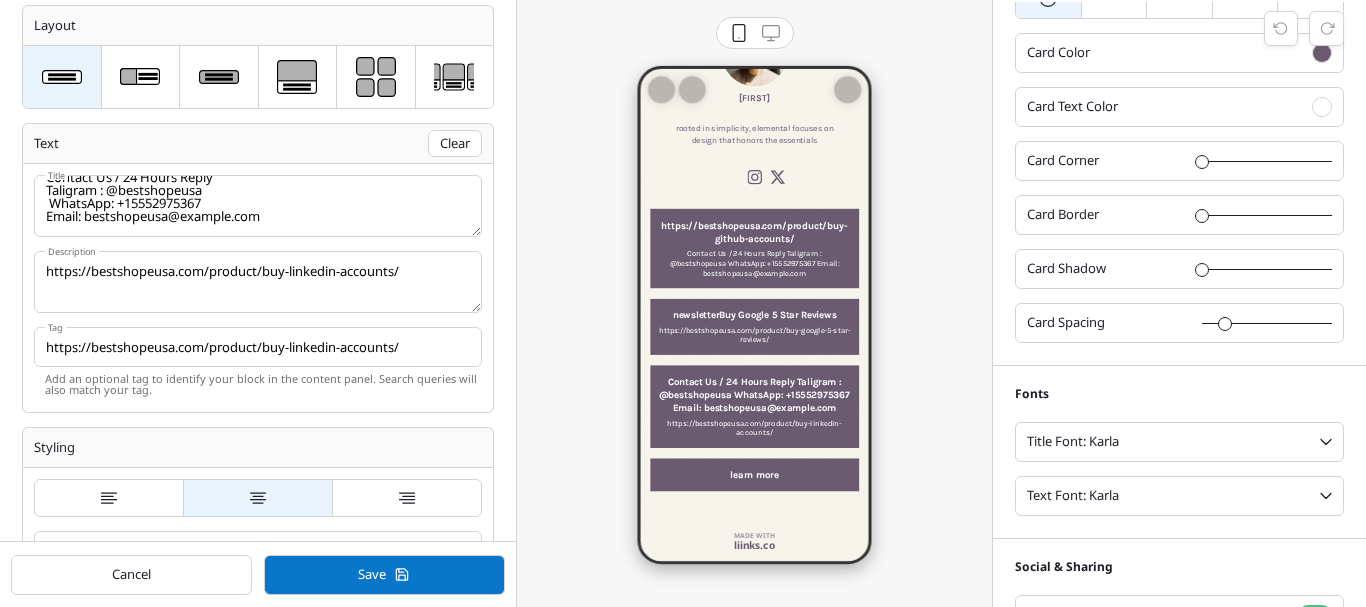 type on "https://bestshopeusa.com/product/buy-linkedin-accounts/" 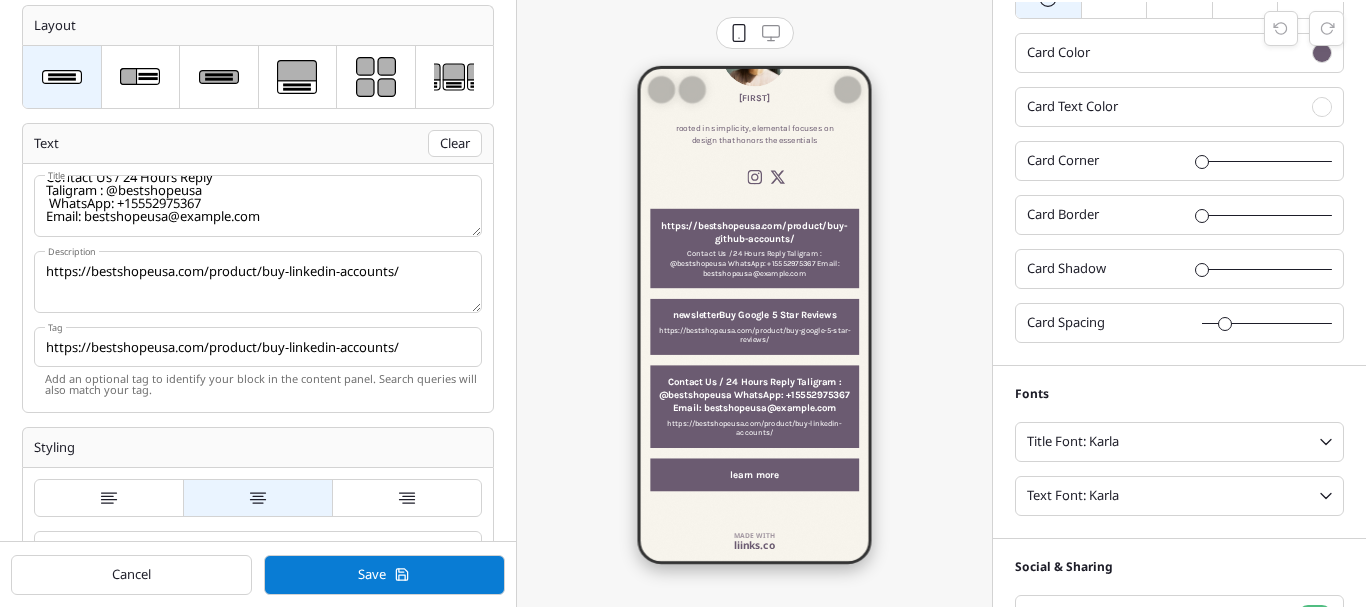 click on "Save" at bounding box center [372, 574] 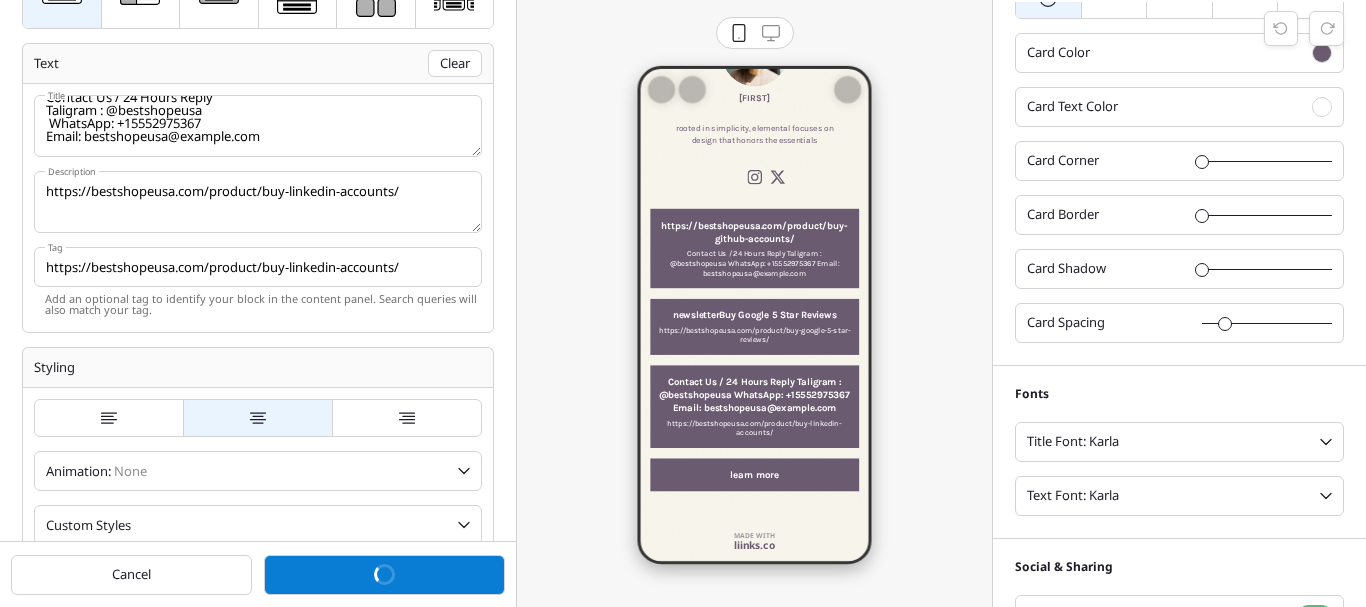 scroll, scrollTop: 0, scrollLeft: 0, axis: both 